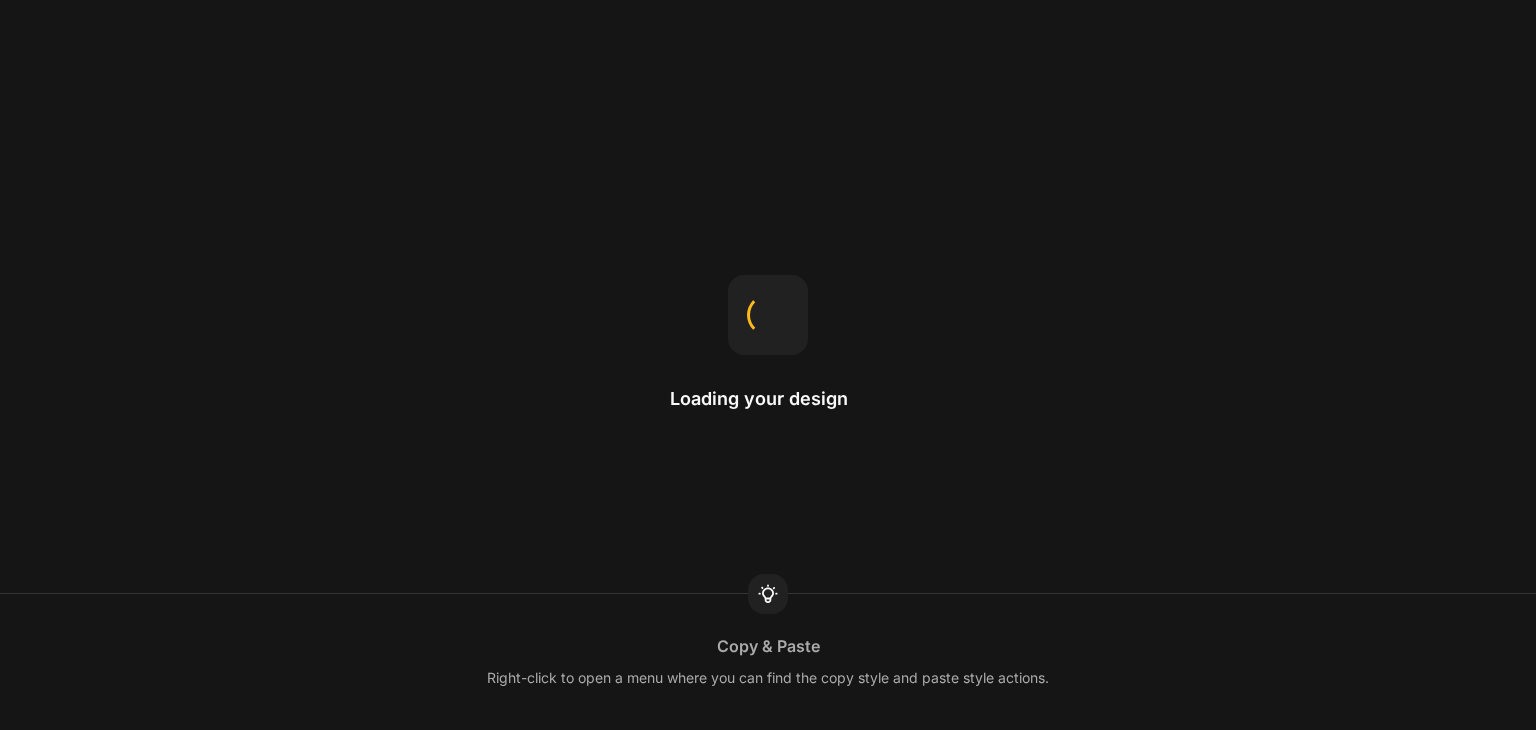 scroll, scrollTop: 0, scrollLeft: 0, axis: both 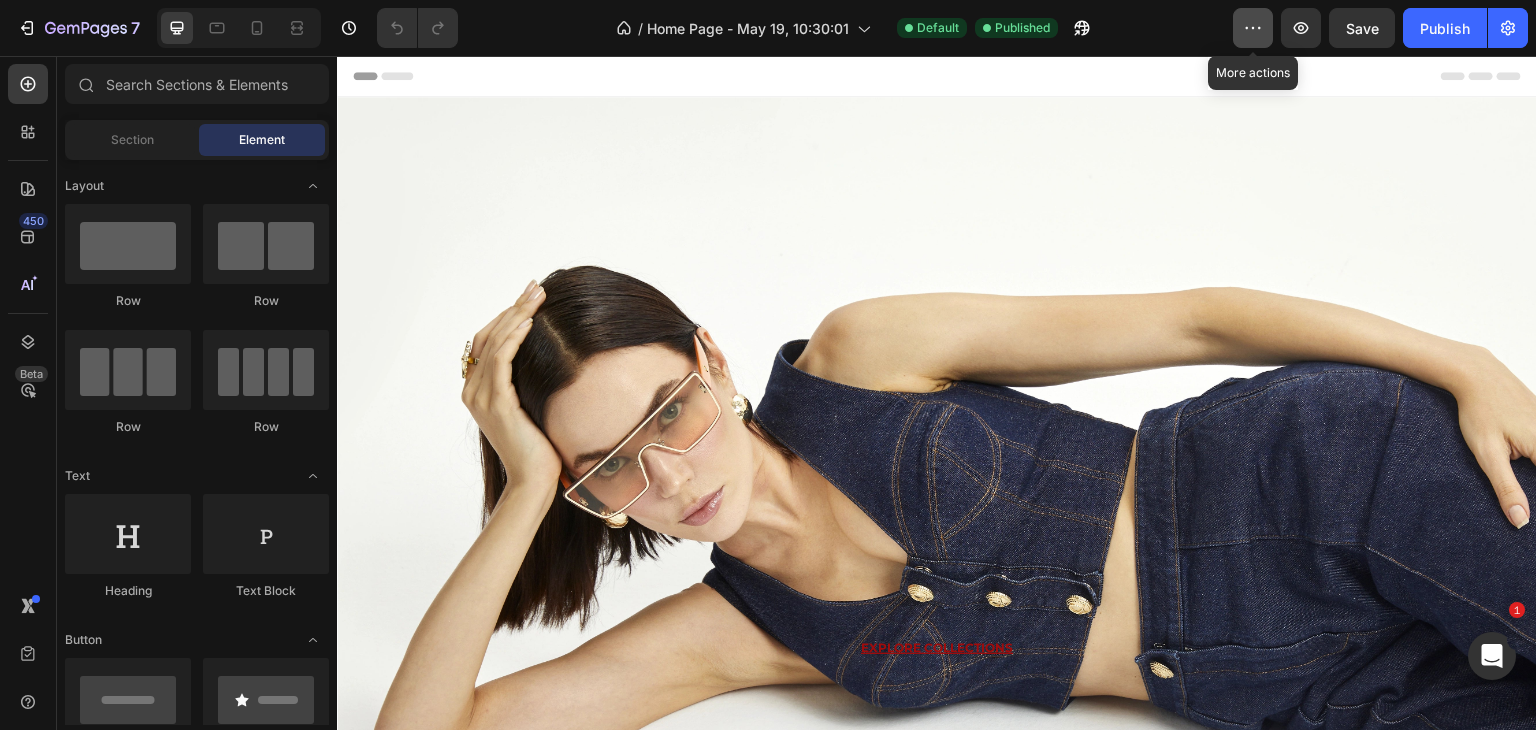 click 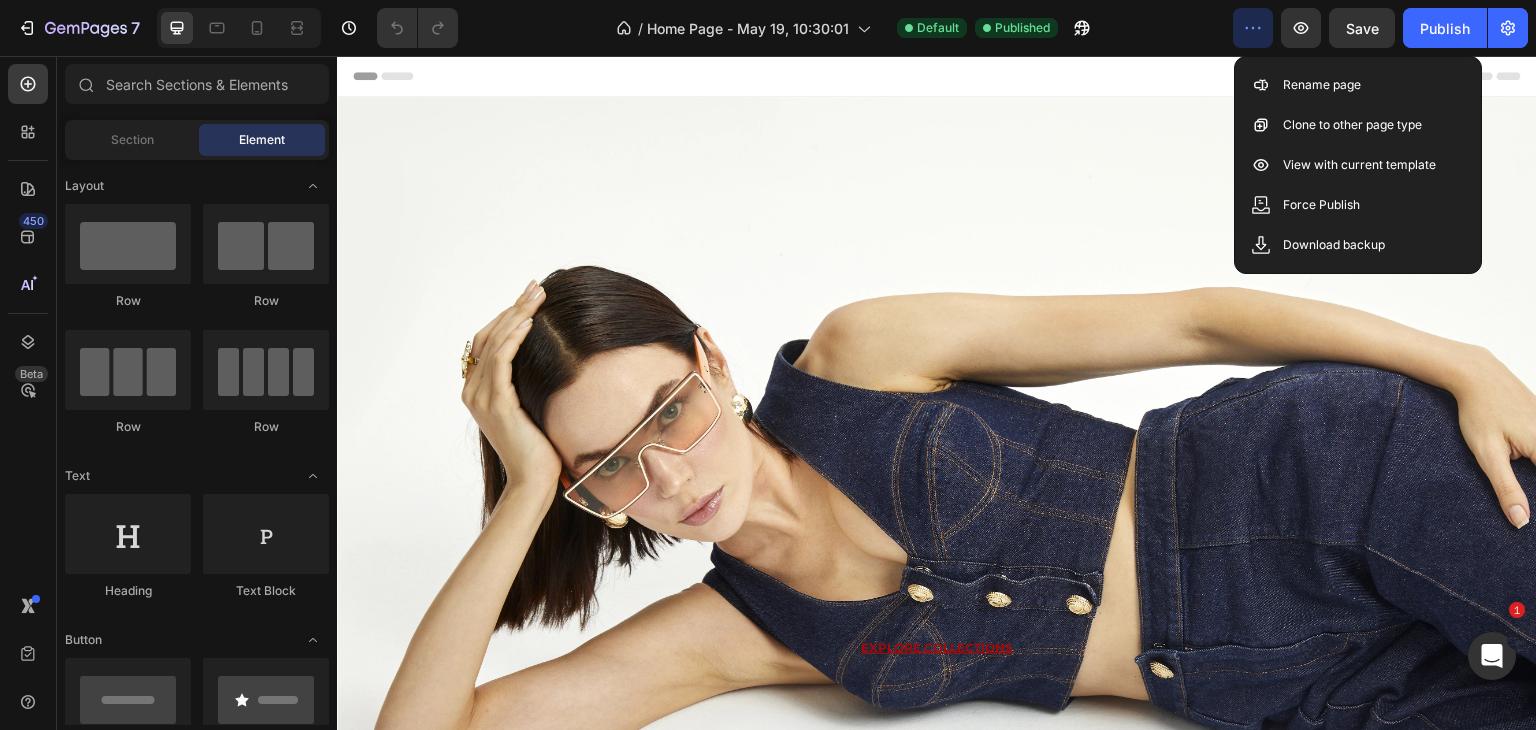 click 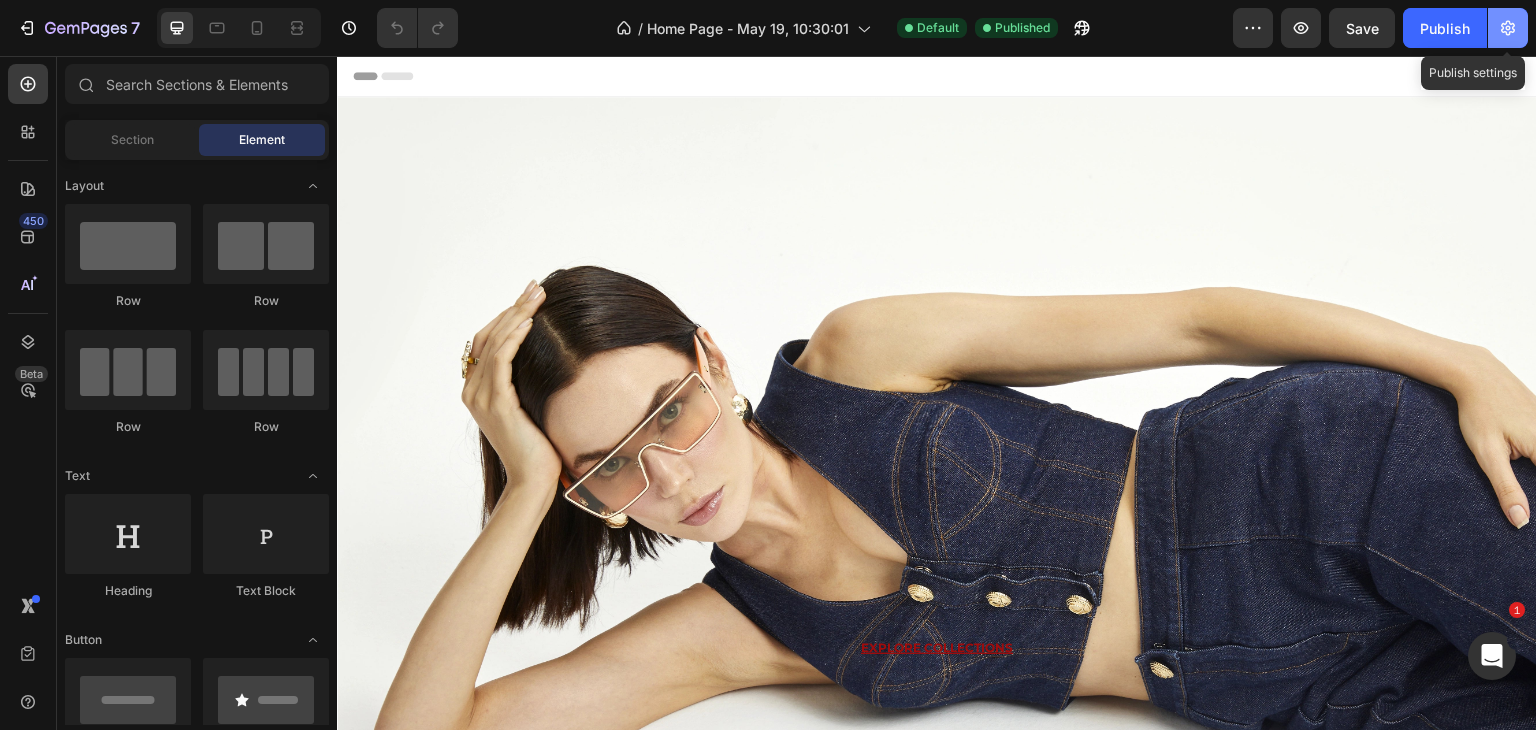 click 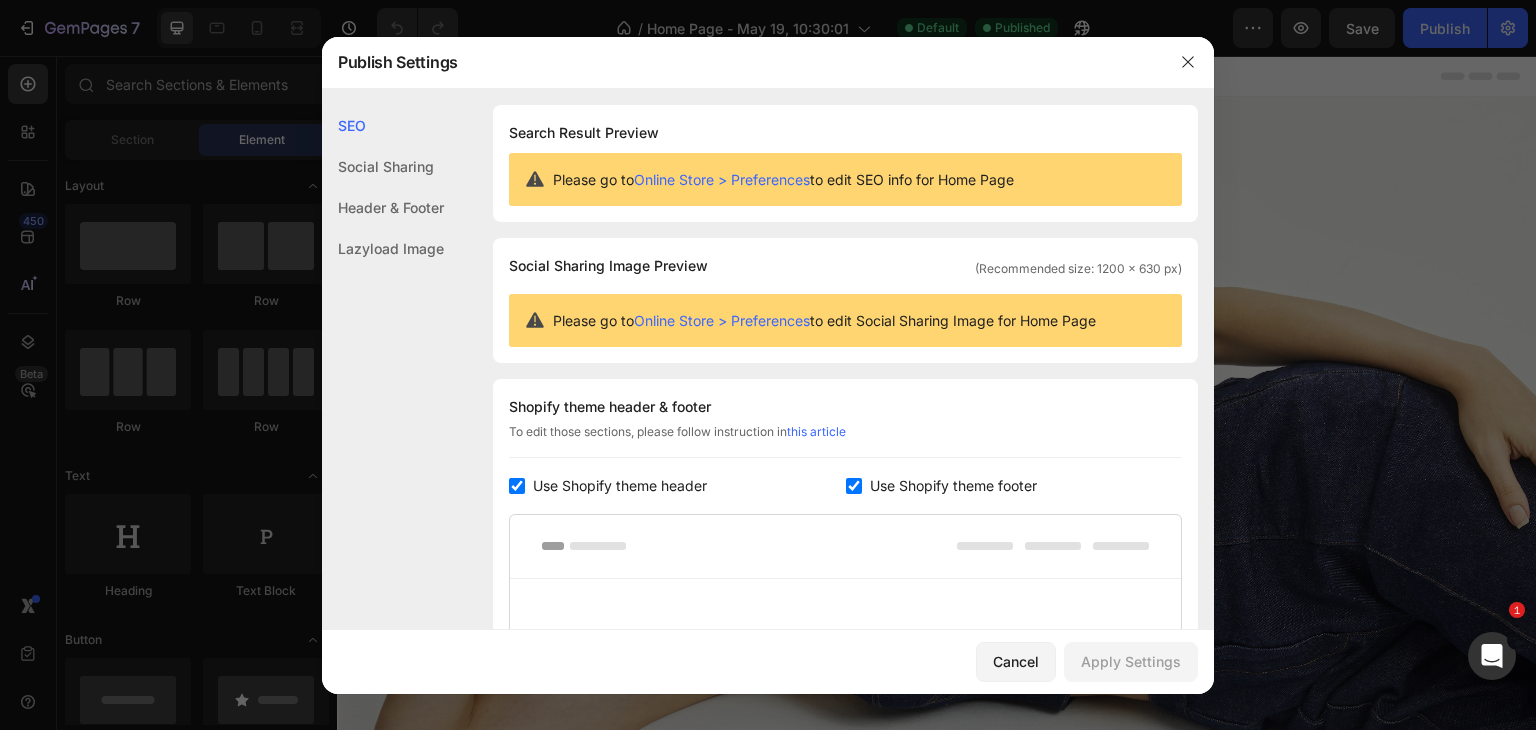 click on "Online Store > Preferences" at bounding box center (722, 179) 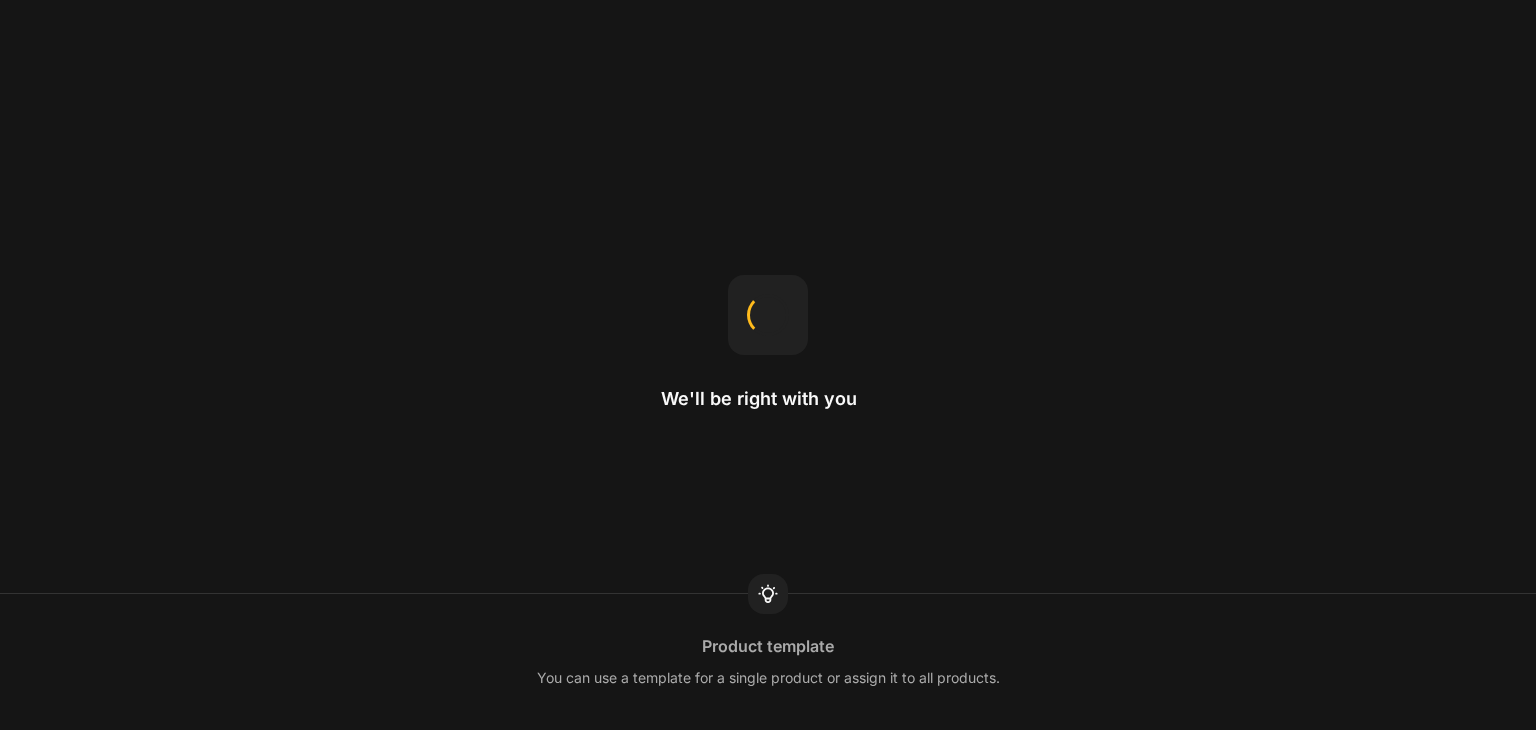 scroll, scrollTop: 0, scrollLeft: 0, axis: both 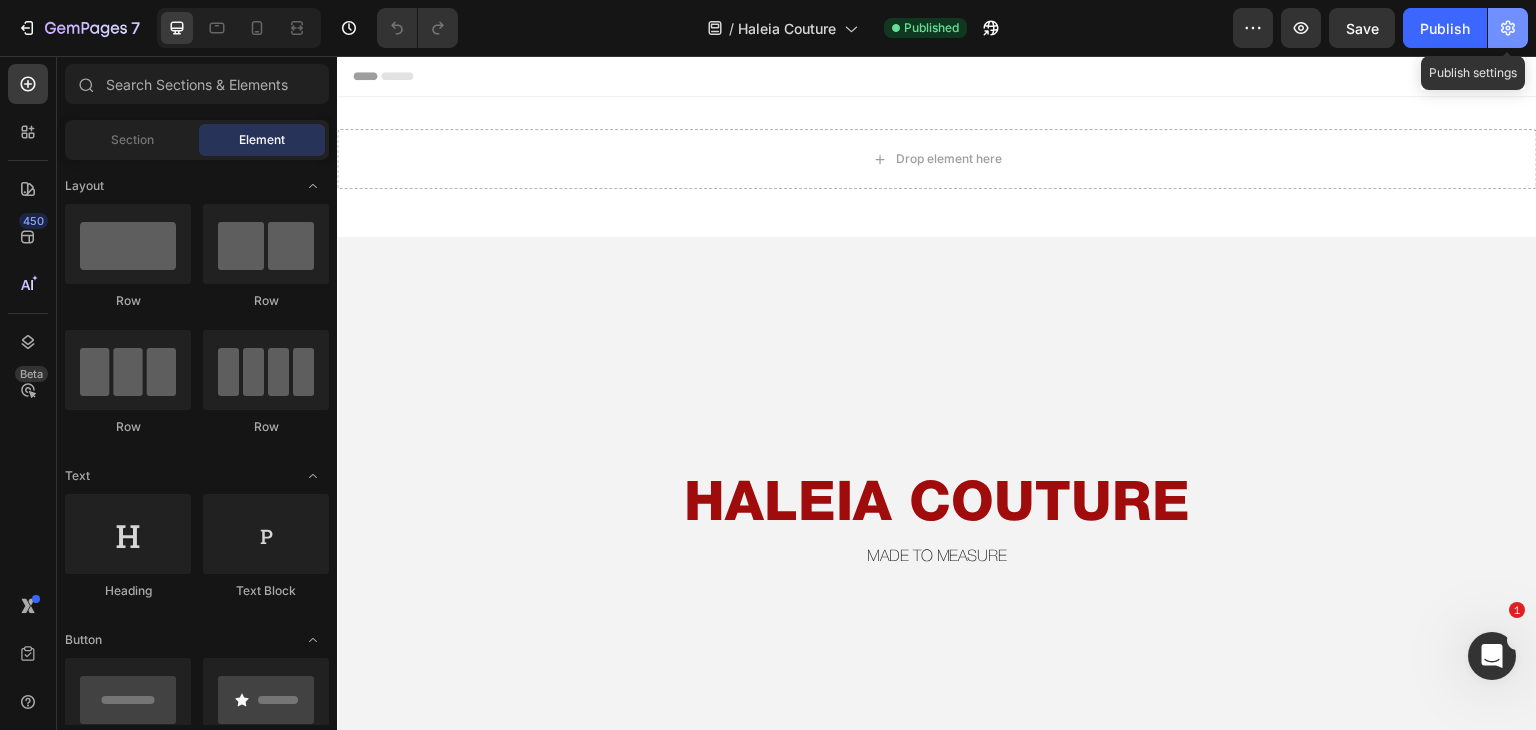 click 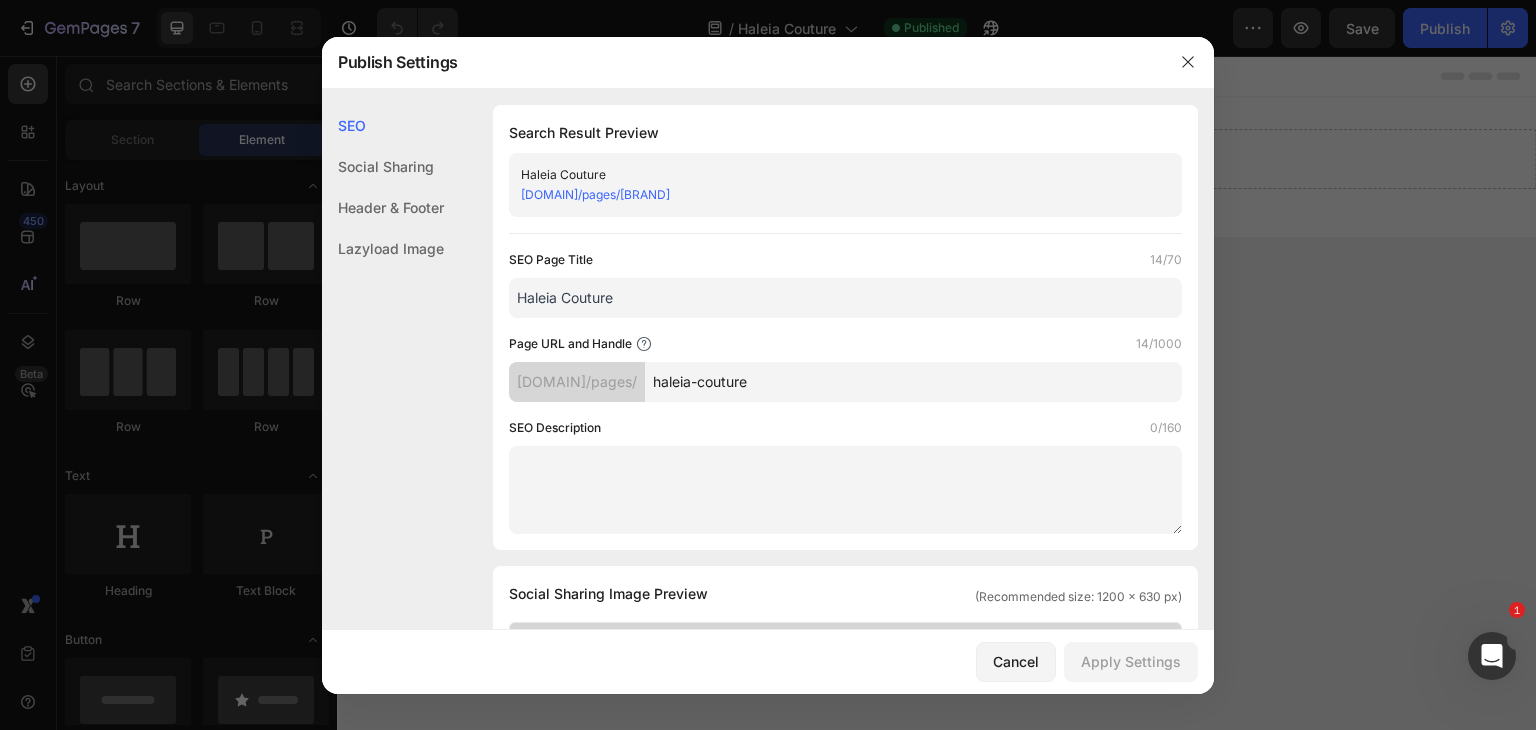 type 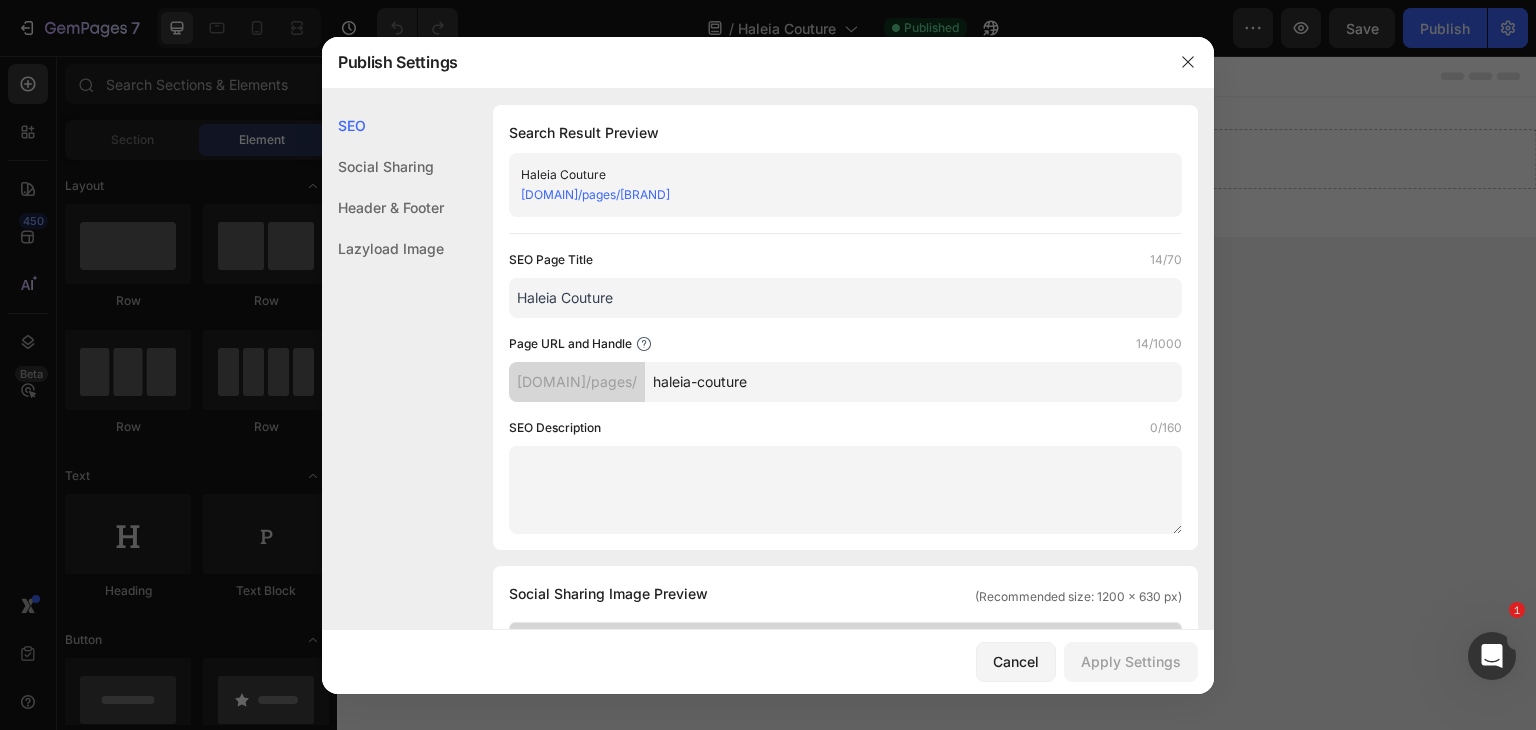 click on "Haleia Couture" at bounding box center (845, 298) 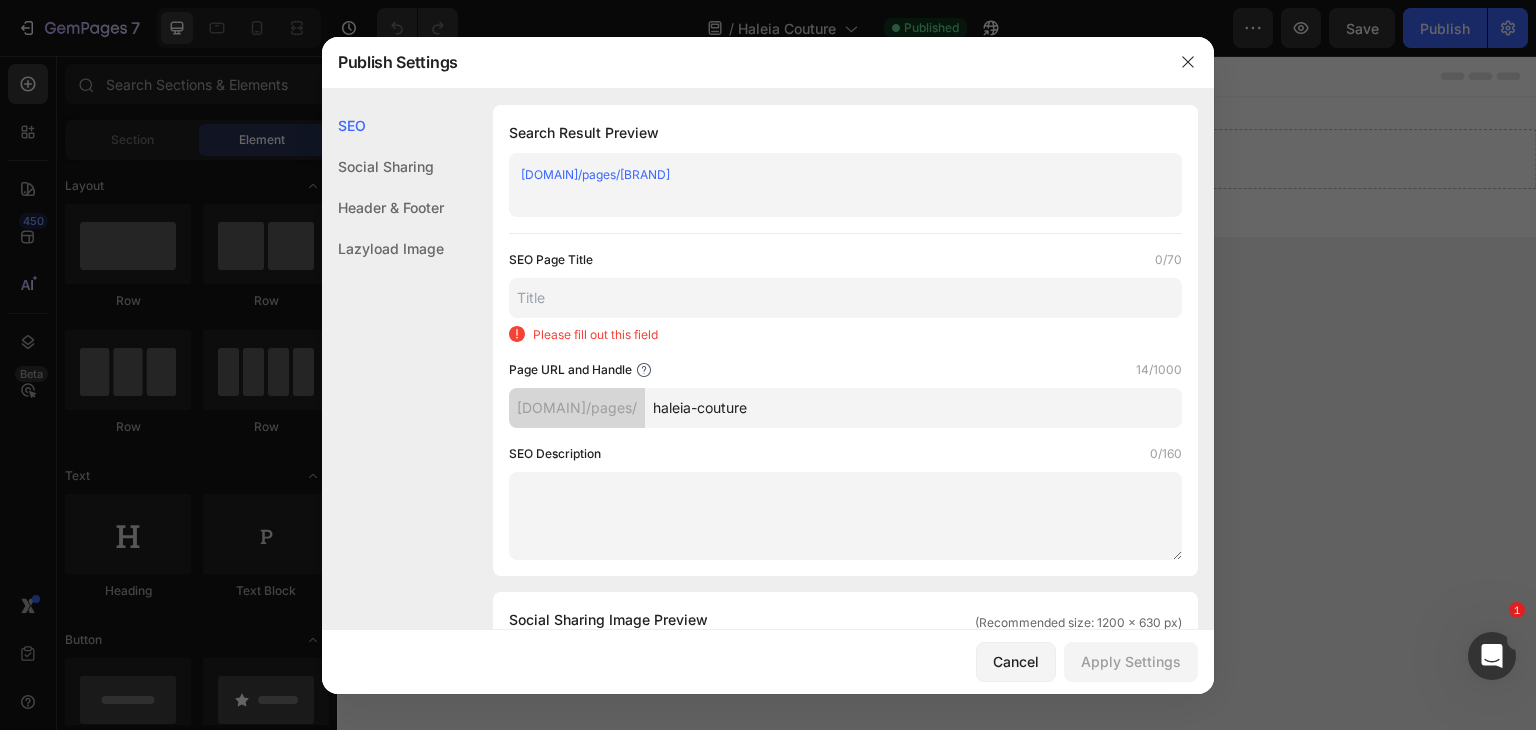 click at bounding box center [845, 298] 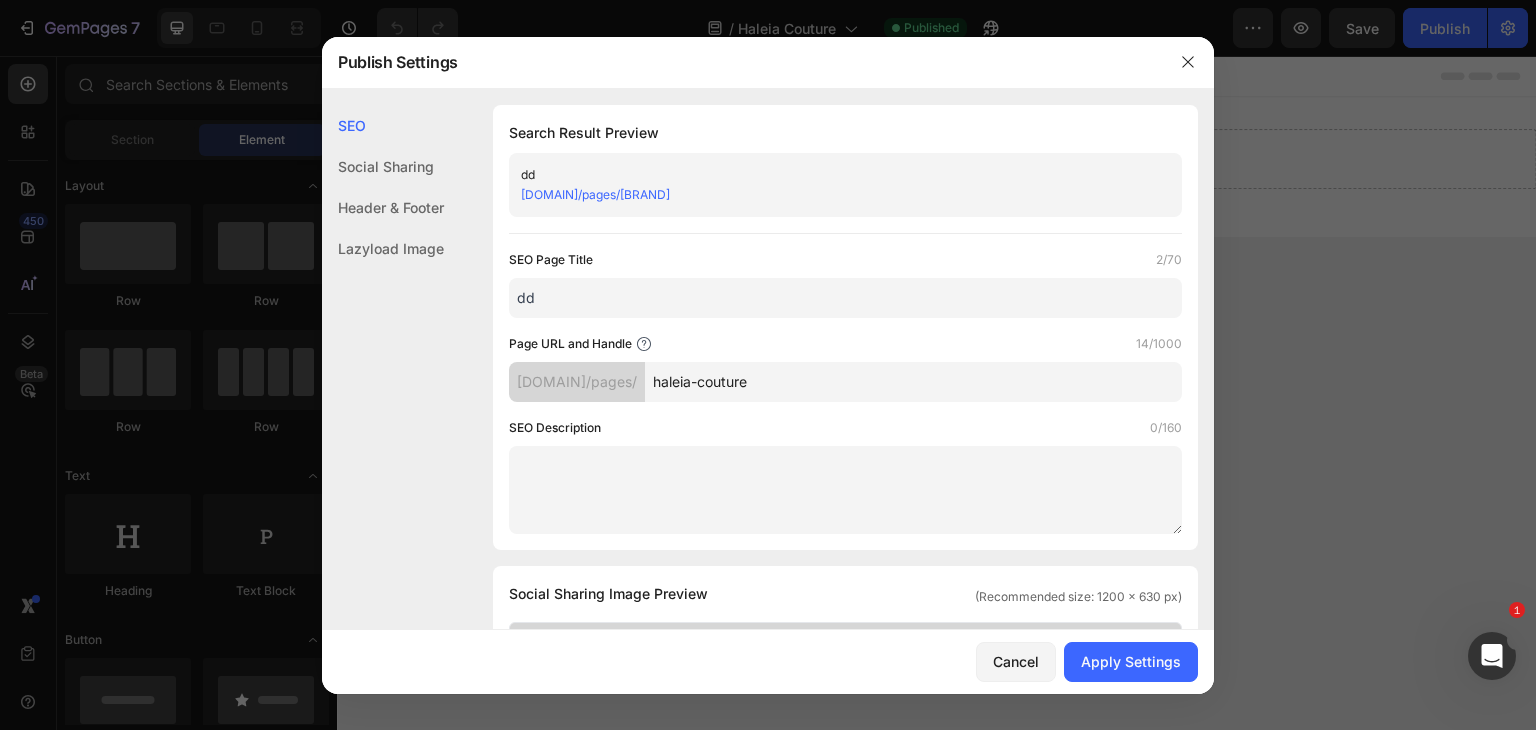 type on "ddd" 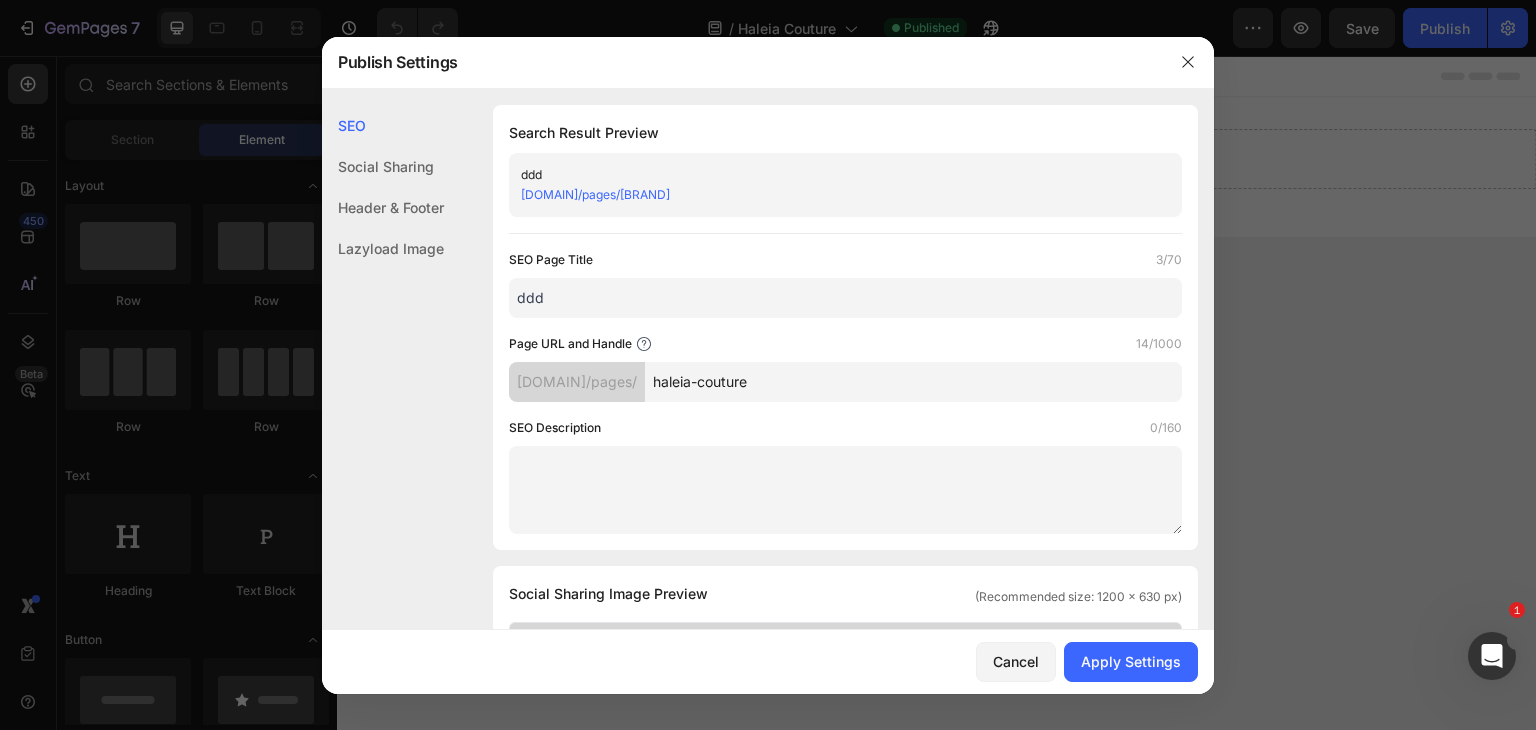 paste 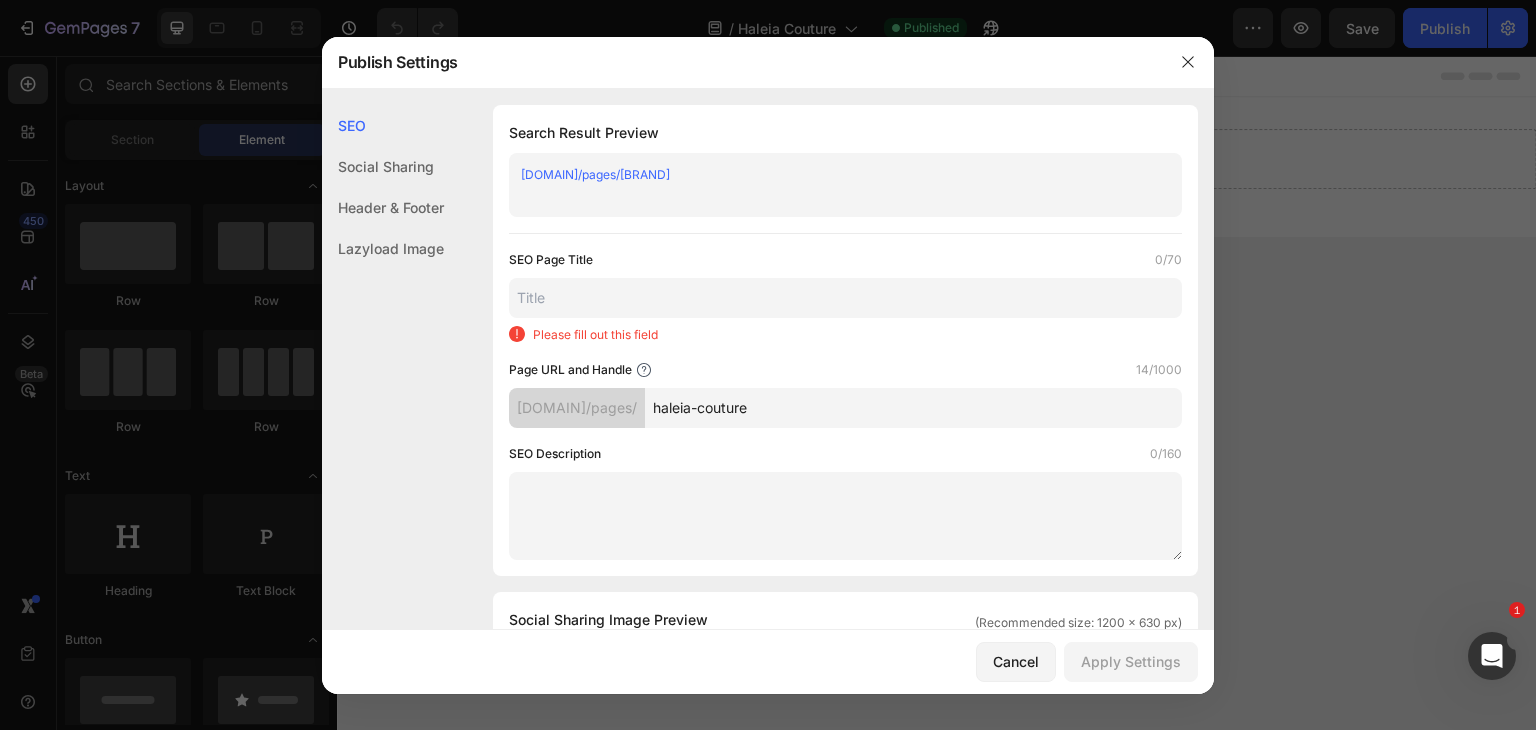 paste on "Haleia Couture | Timeless Haute Couture Crafted with Innovation" 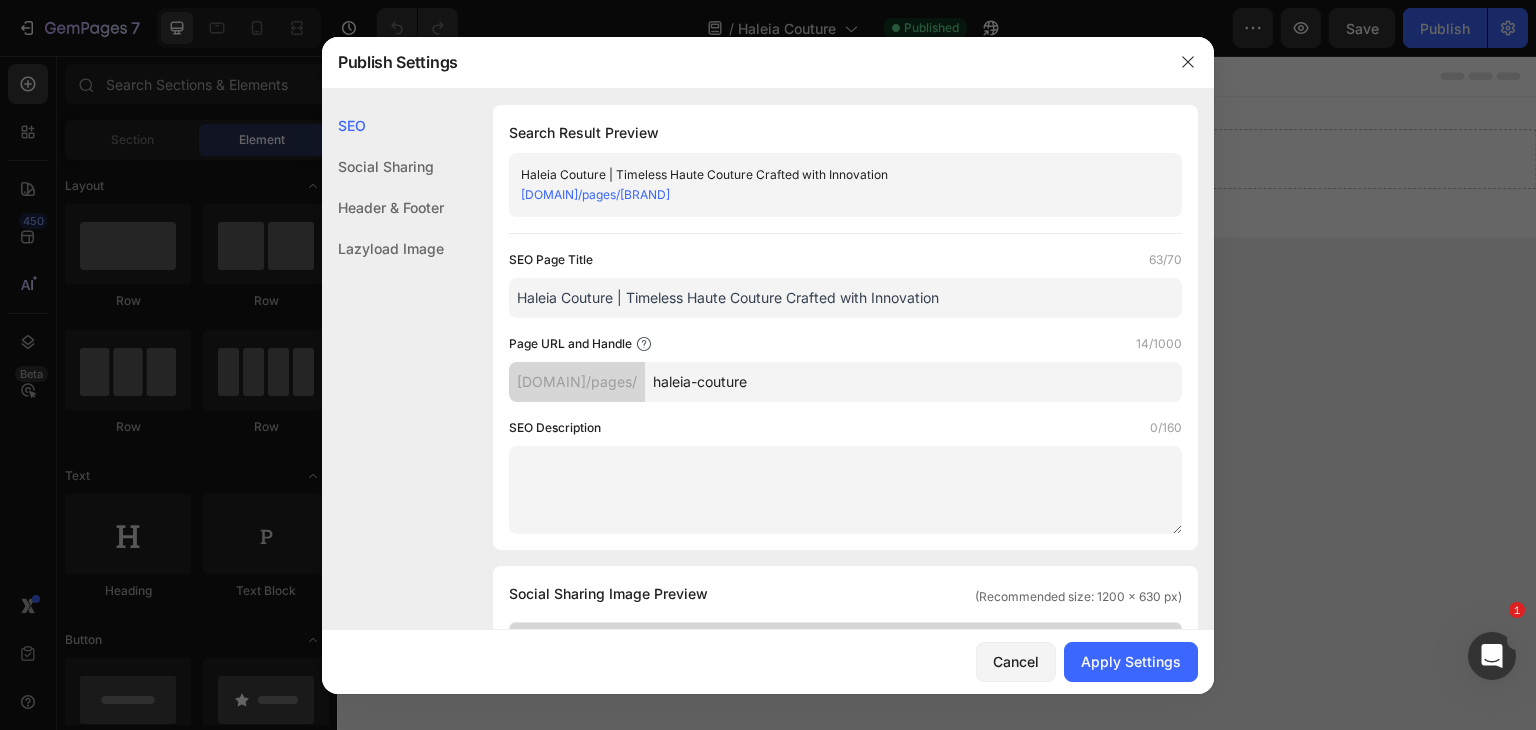 type on "Haleia Couture | Timeless Haute Couture Crafted with Innovation" 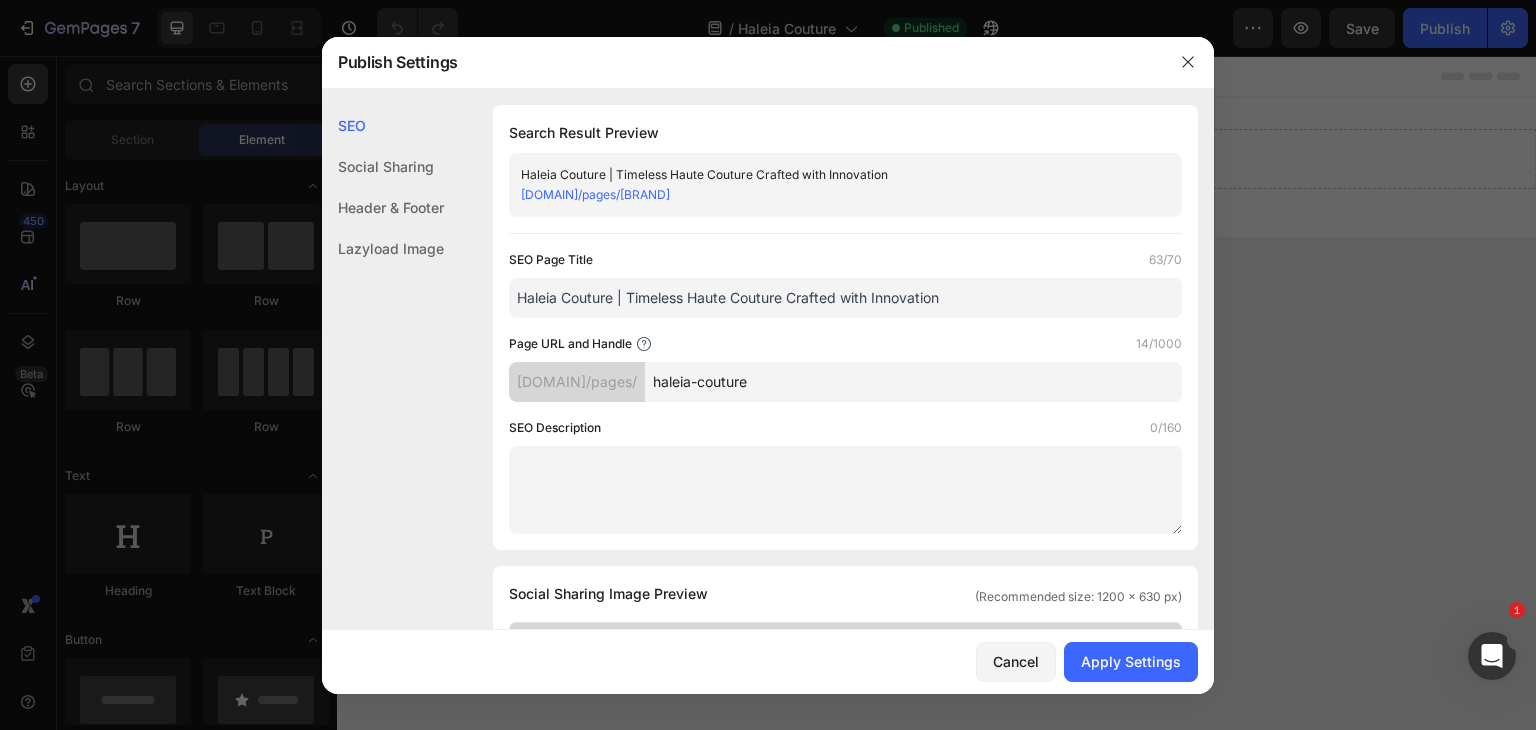 click at bounding box center (845, 490) 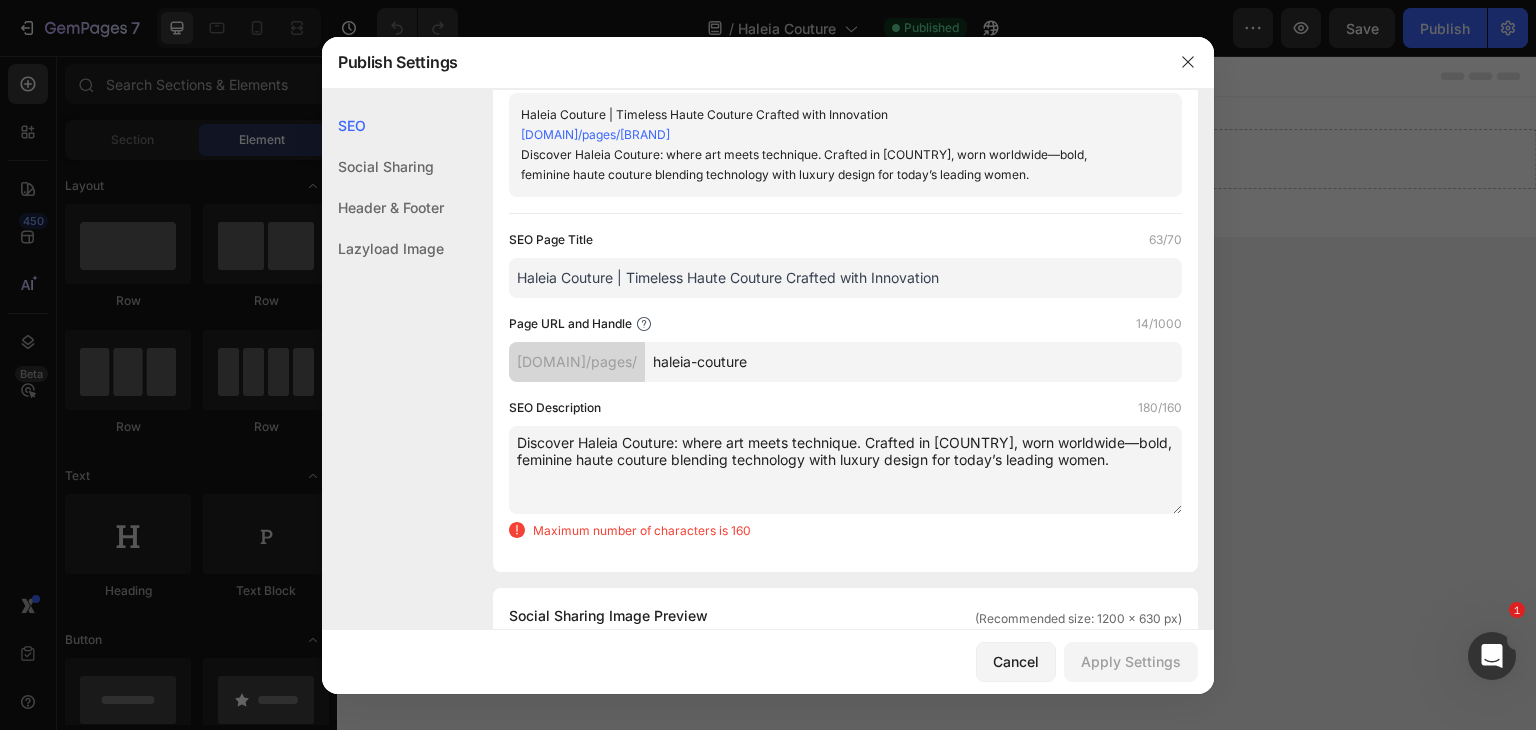 scroll, scrollTop: 62, scrollLeft: 0, axis: vertical 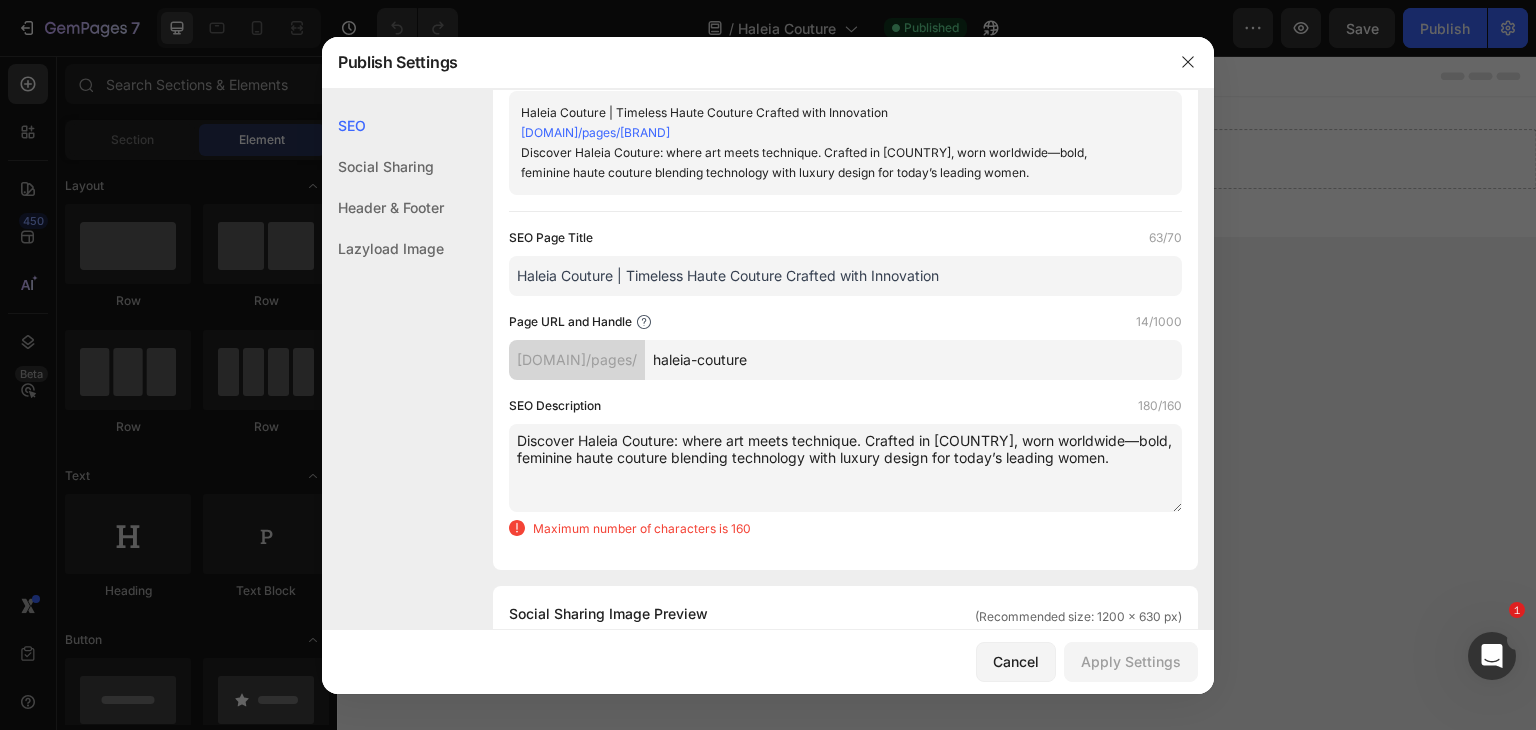 click on "Discover Haleia Couture: where art meets technique. Crafted in Turkey, worn worldwide—bold, feminine haute couture blending technology with luxury design for today’s leading women." at bounding box center (845, 468) 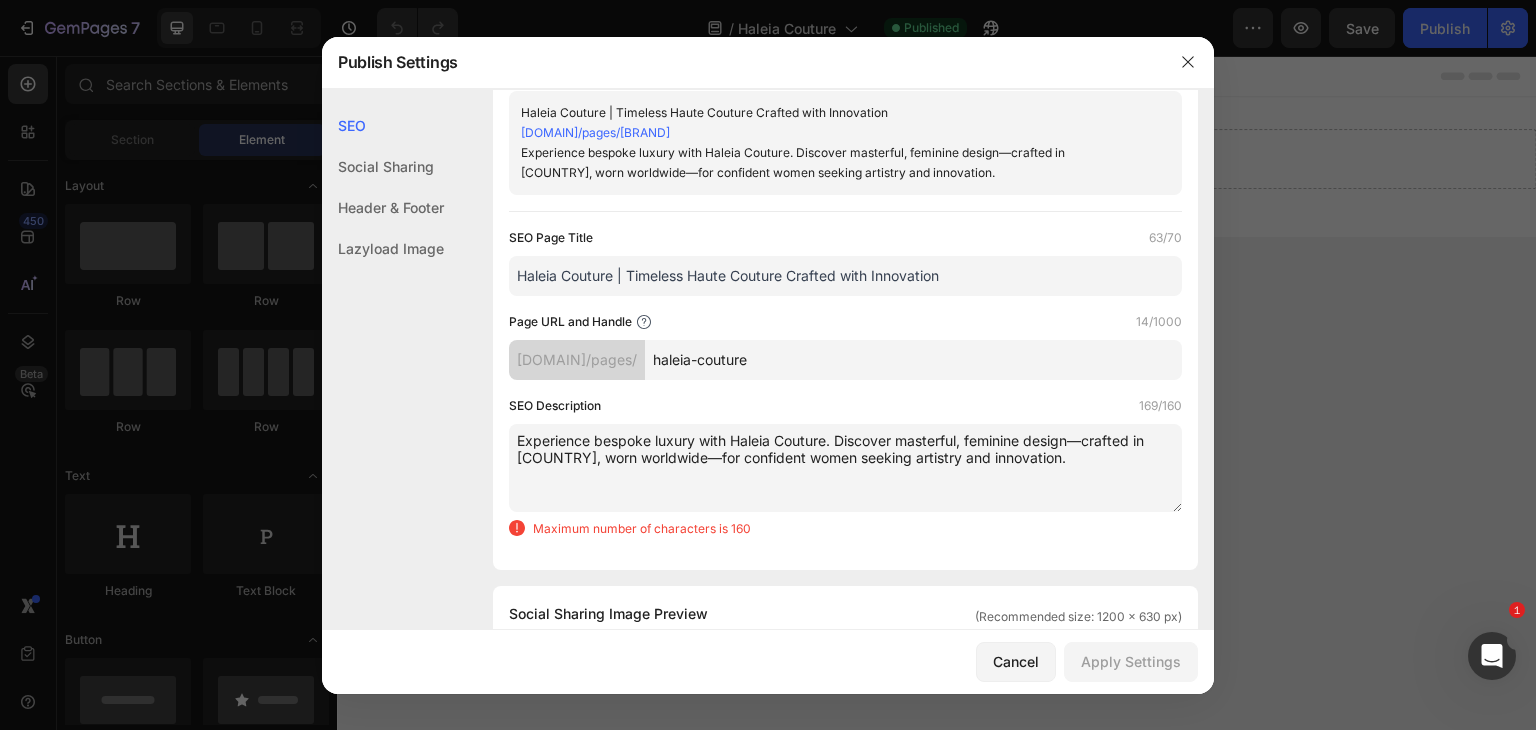 click on "Experience bespoke luxury with Haleia Couture. Discover masterful, feminine design—crafted in Turkey, worn worldwide—for confident women seeking artistry and innovation." at bounding box center [845, 468] 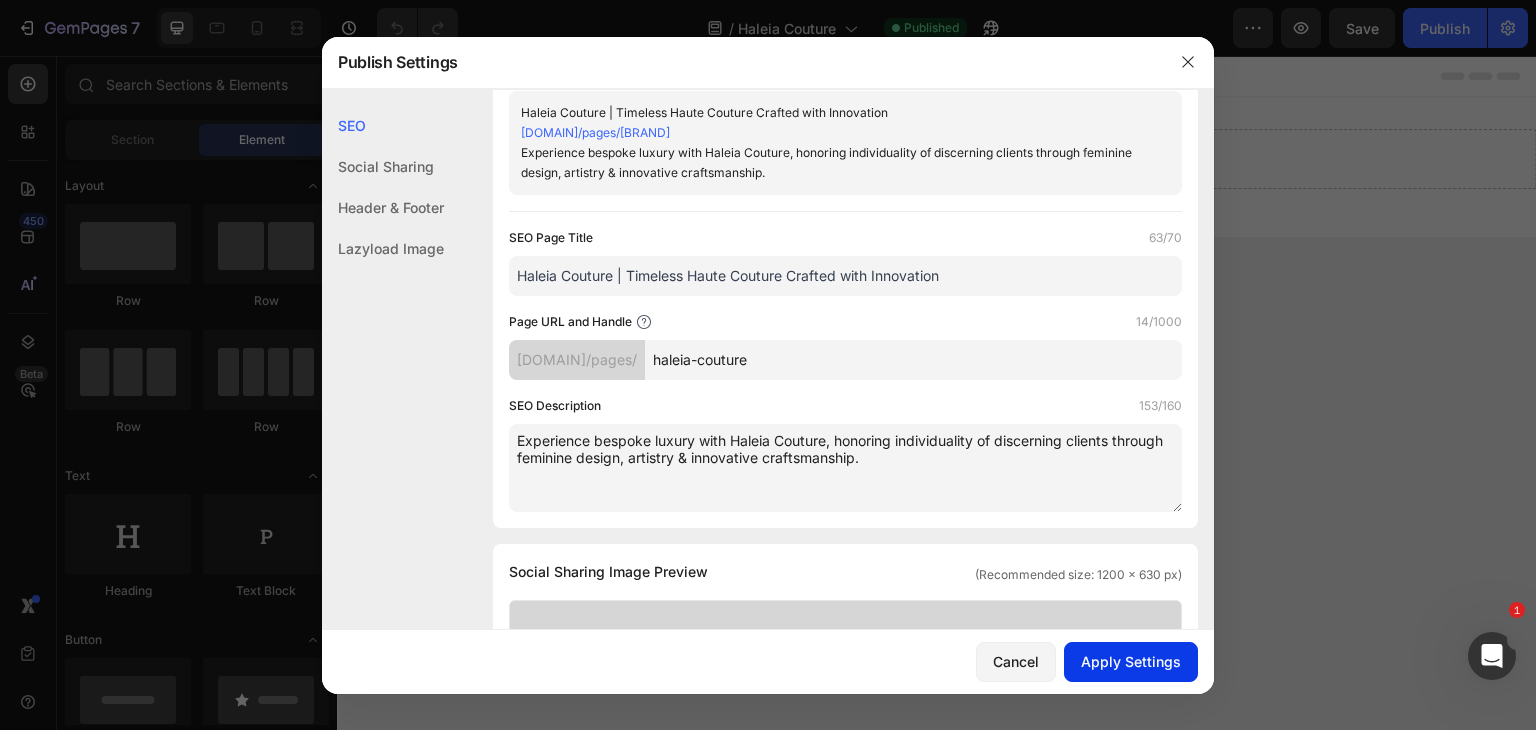 type on "Experience bespoke luxury with Haleia Couture, honoring individuality of discerning clients through feminine design, artistry & innovative craftsmanship." 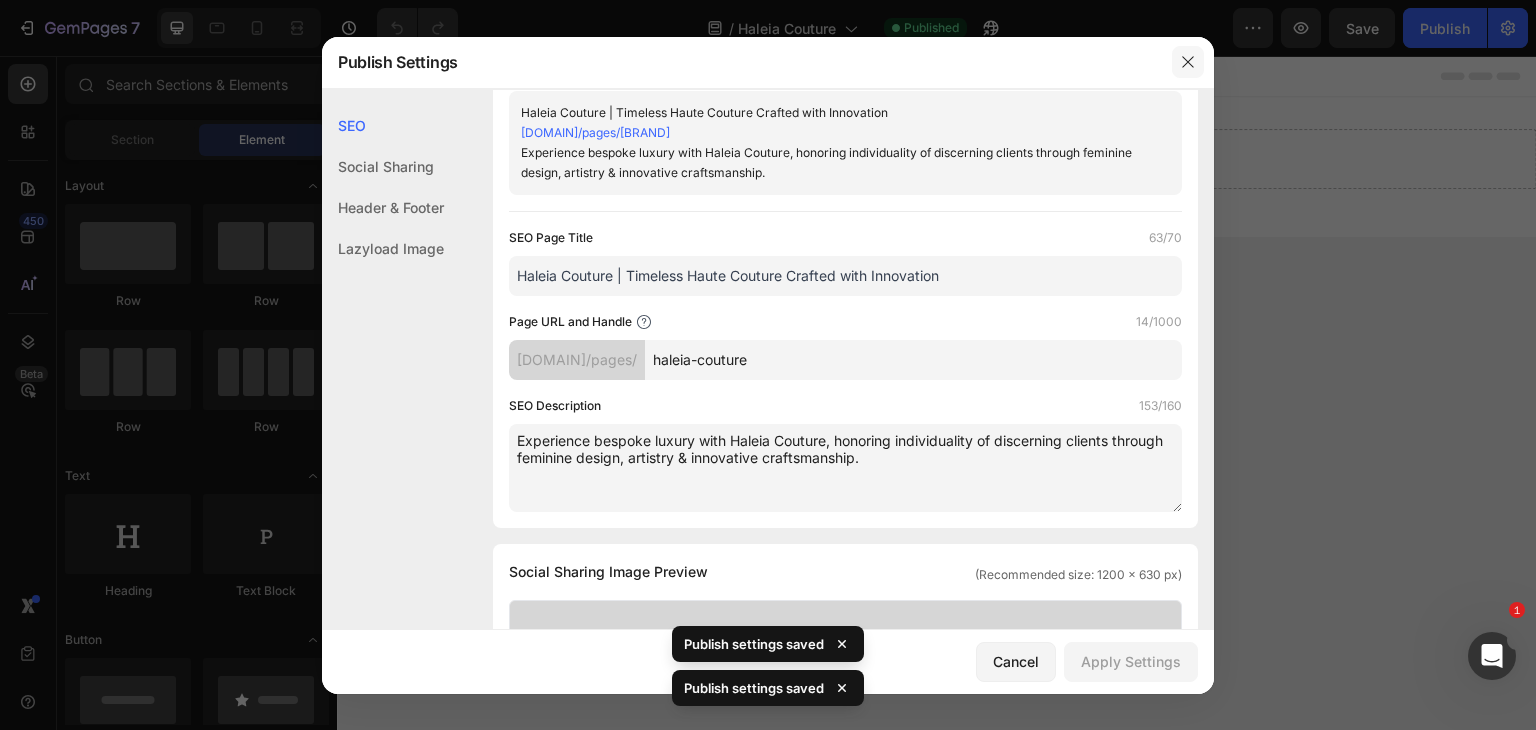 click 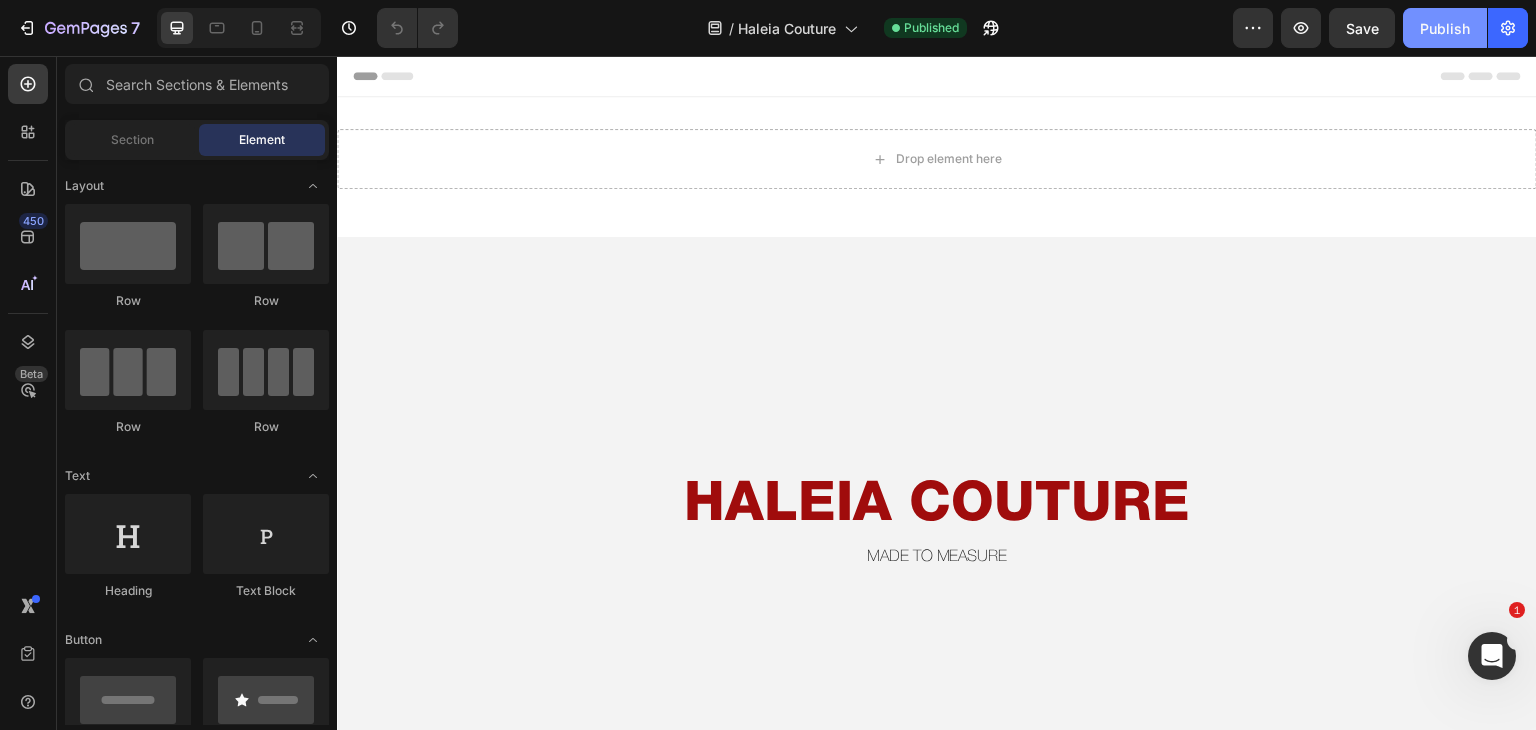 click on "Publish" at bounding box center [1445, 28] 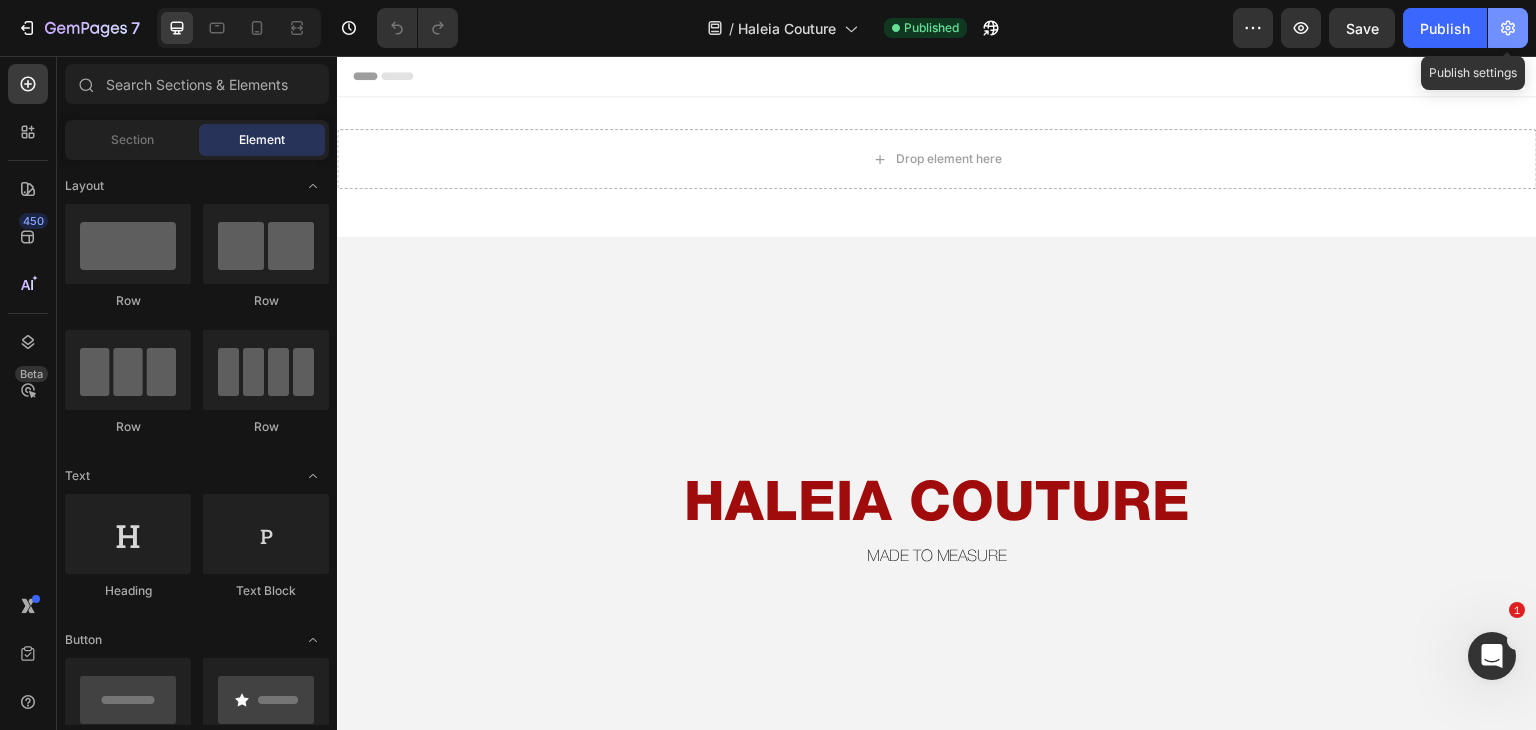 click 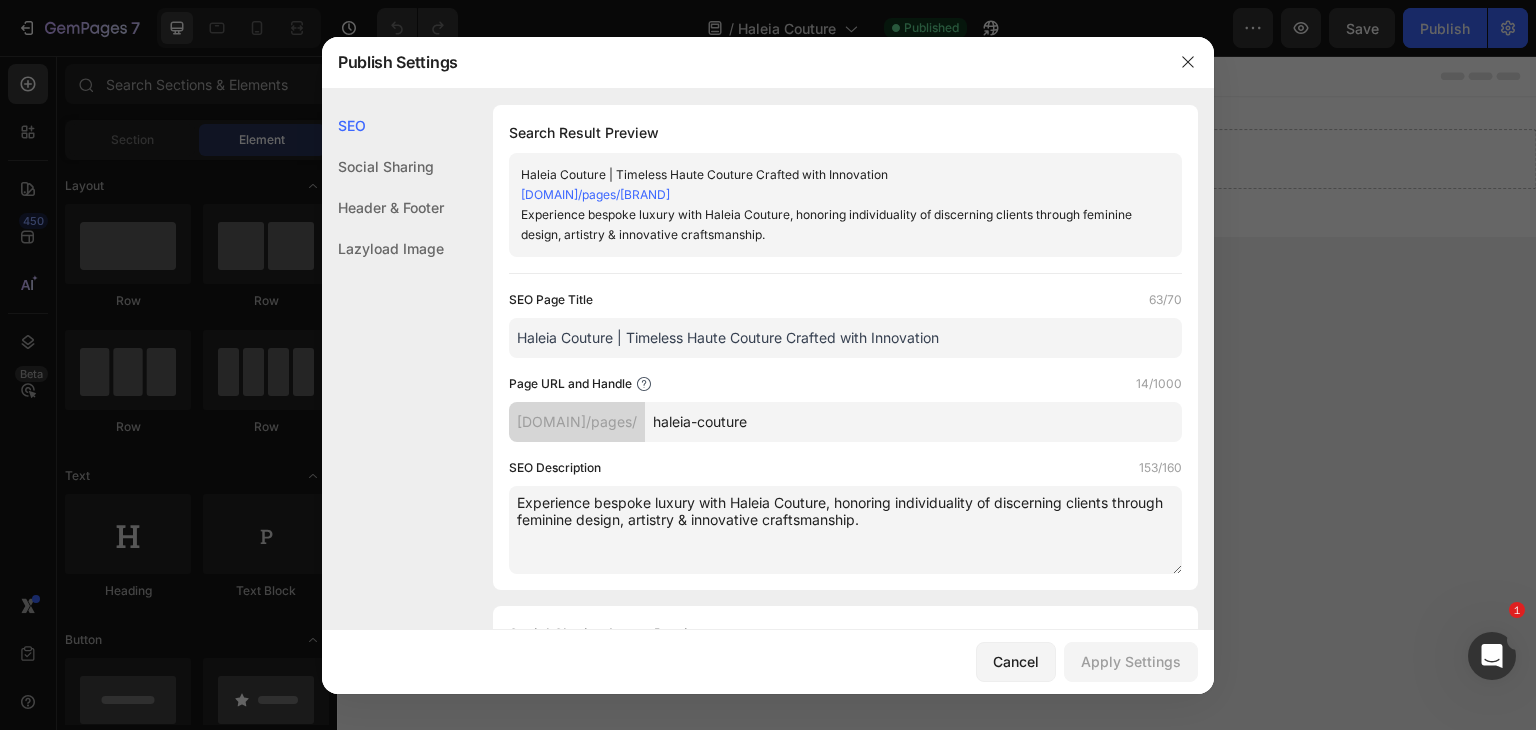 click on "Haleia Couture | Timeless Haute Couture Crafted with Innovation" at bounding box center [845, 338] 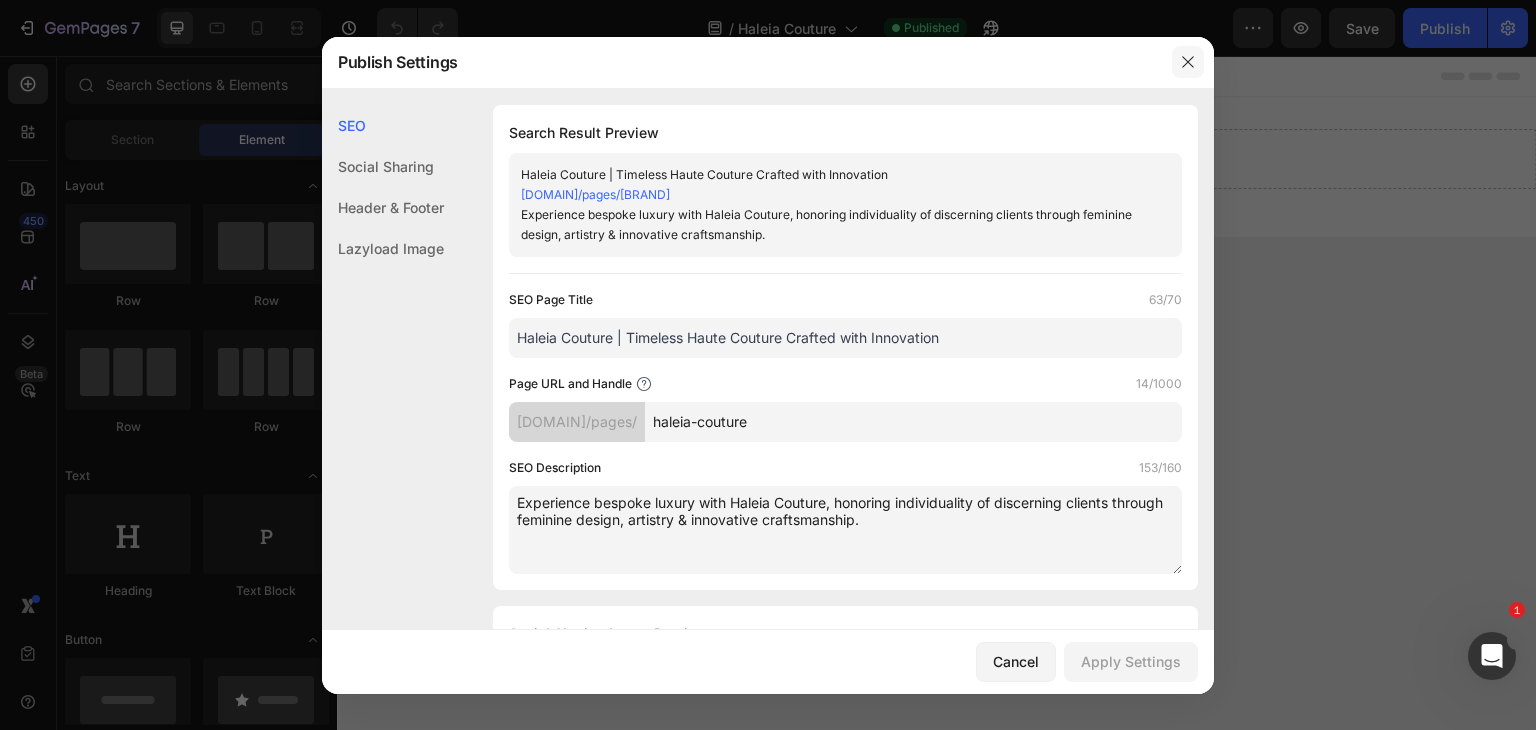 click 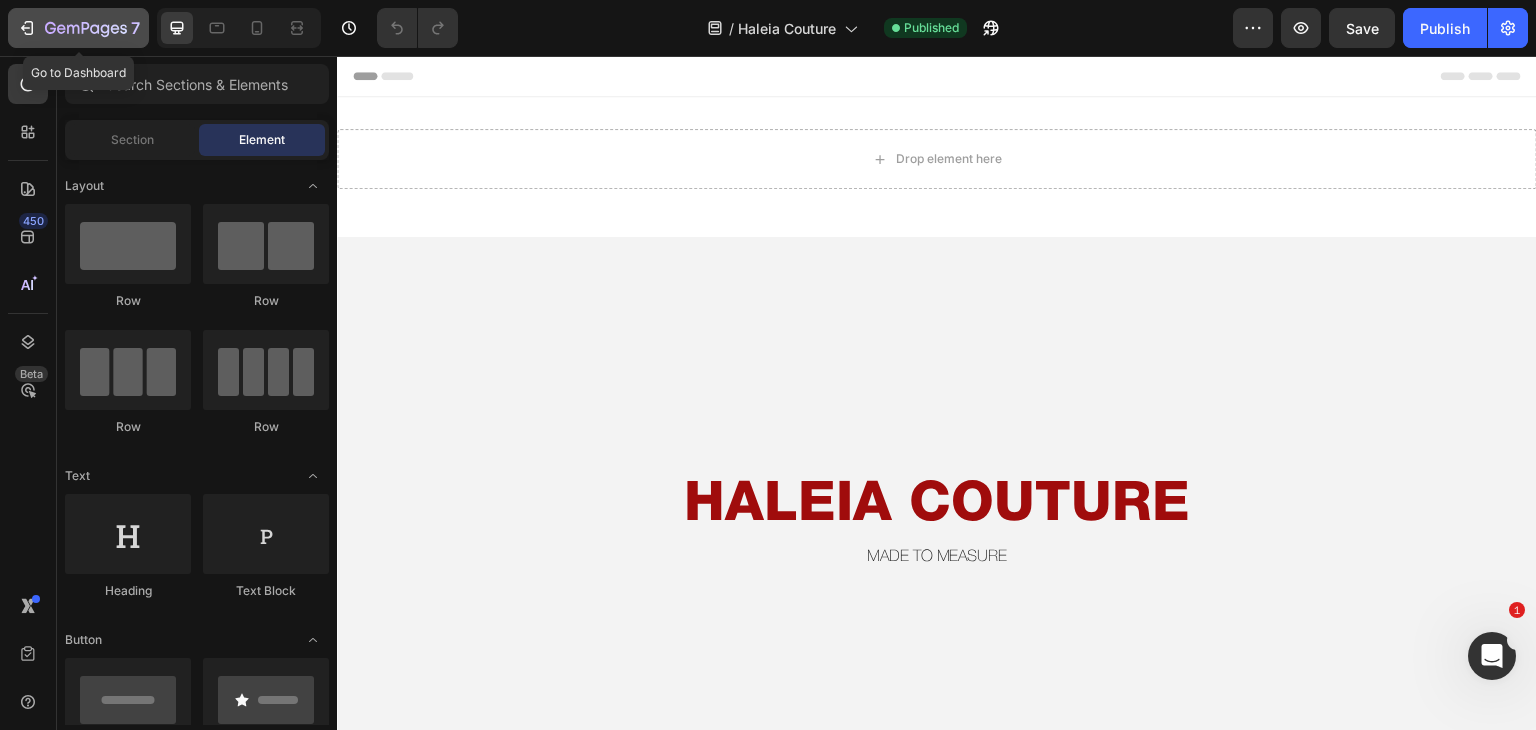 click 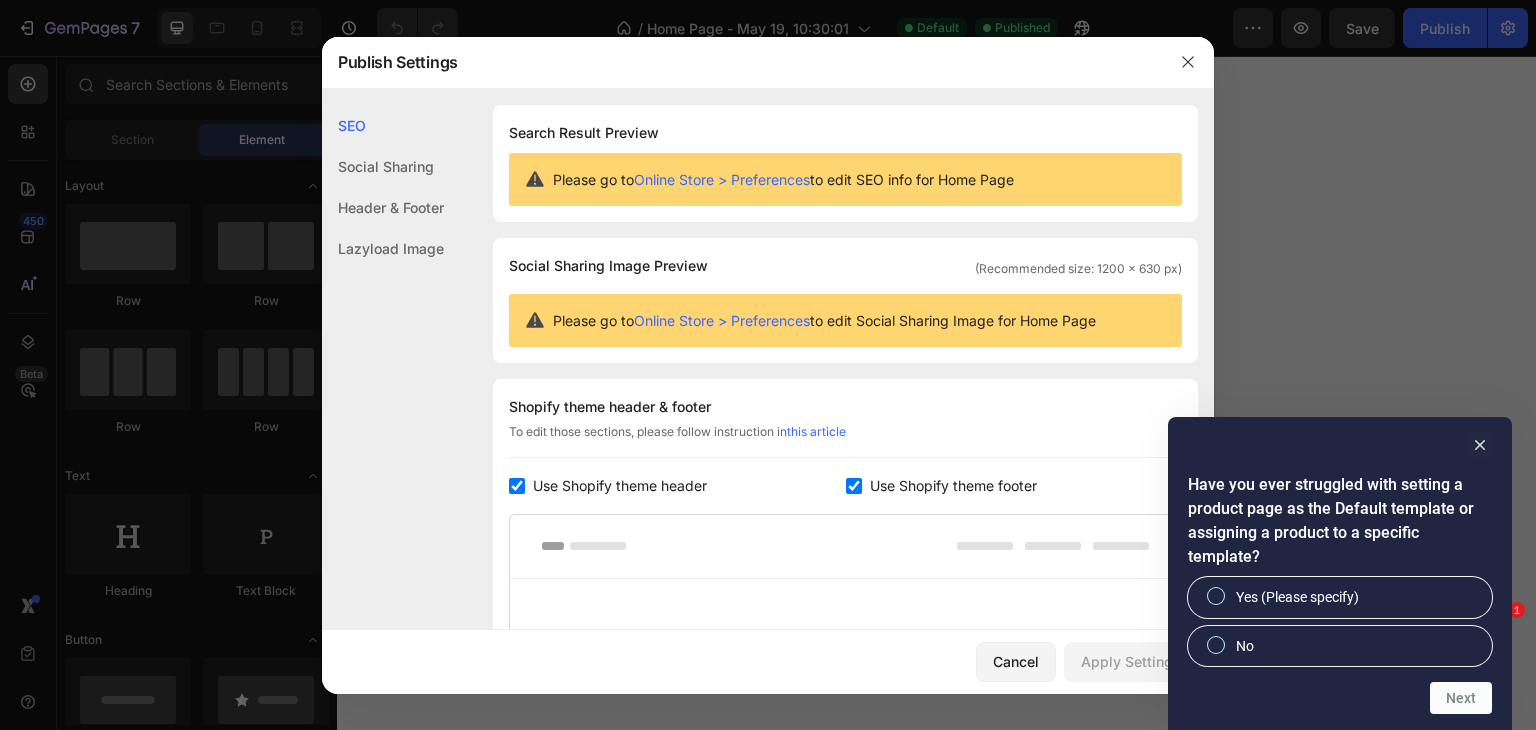 scroll, scrollTop: 0, scrollLeft: 0, axis: both 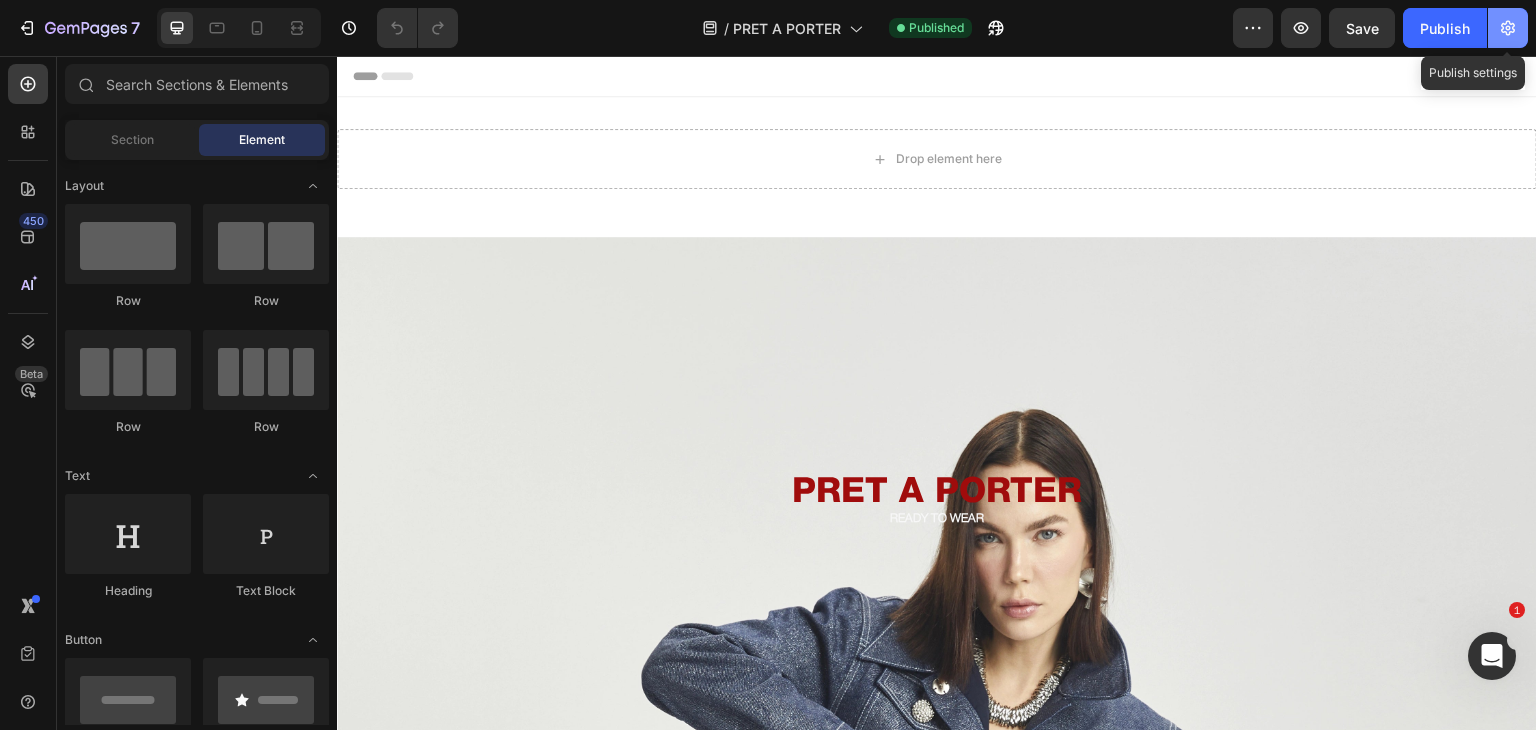 click 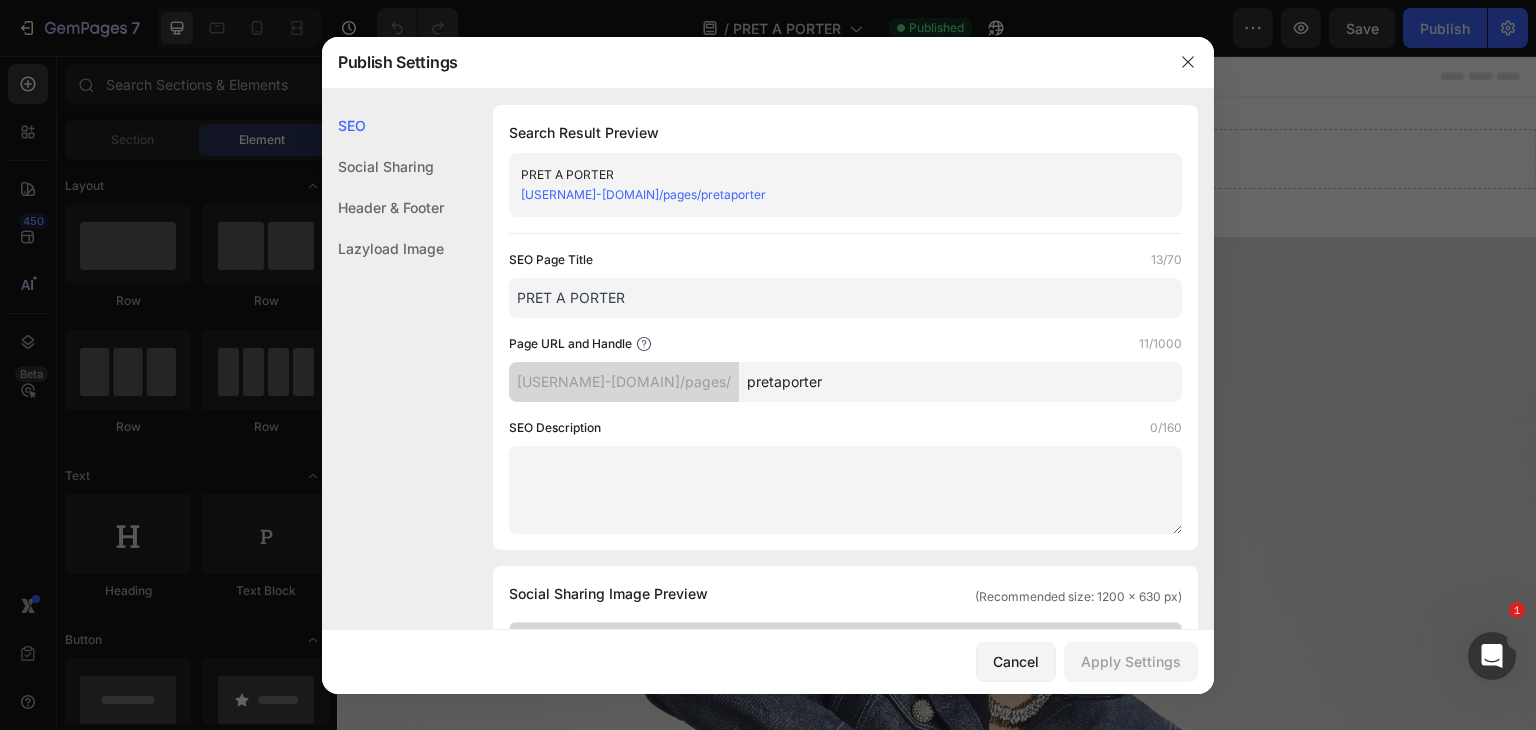 click on "PRET A PORTER" at bounding box center [845, 298] 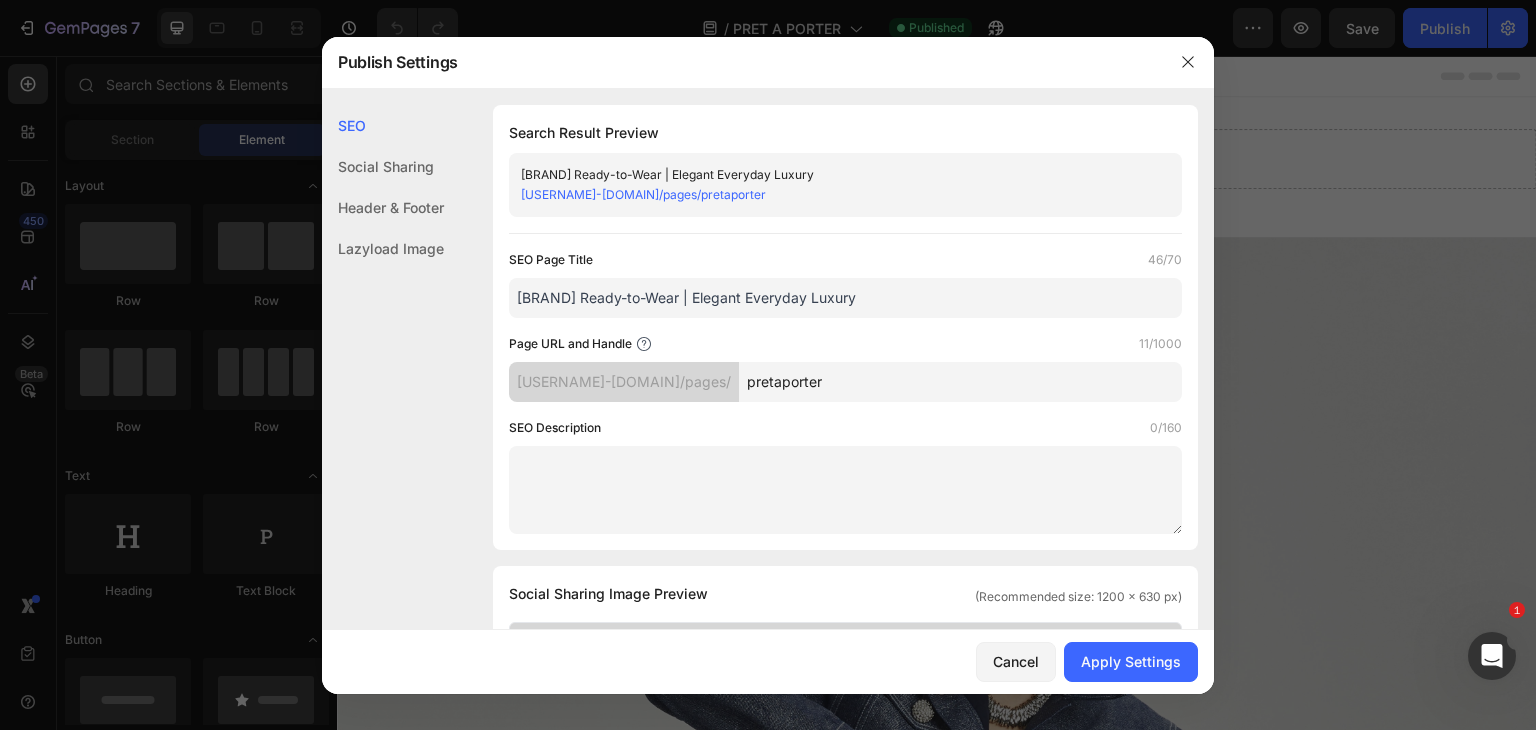 type on "[BRAND] Ready-to-Wear | Elegant Everyday Luxury" 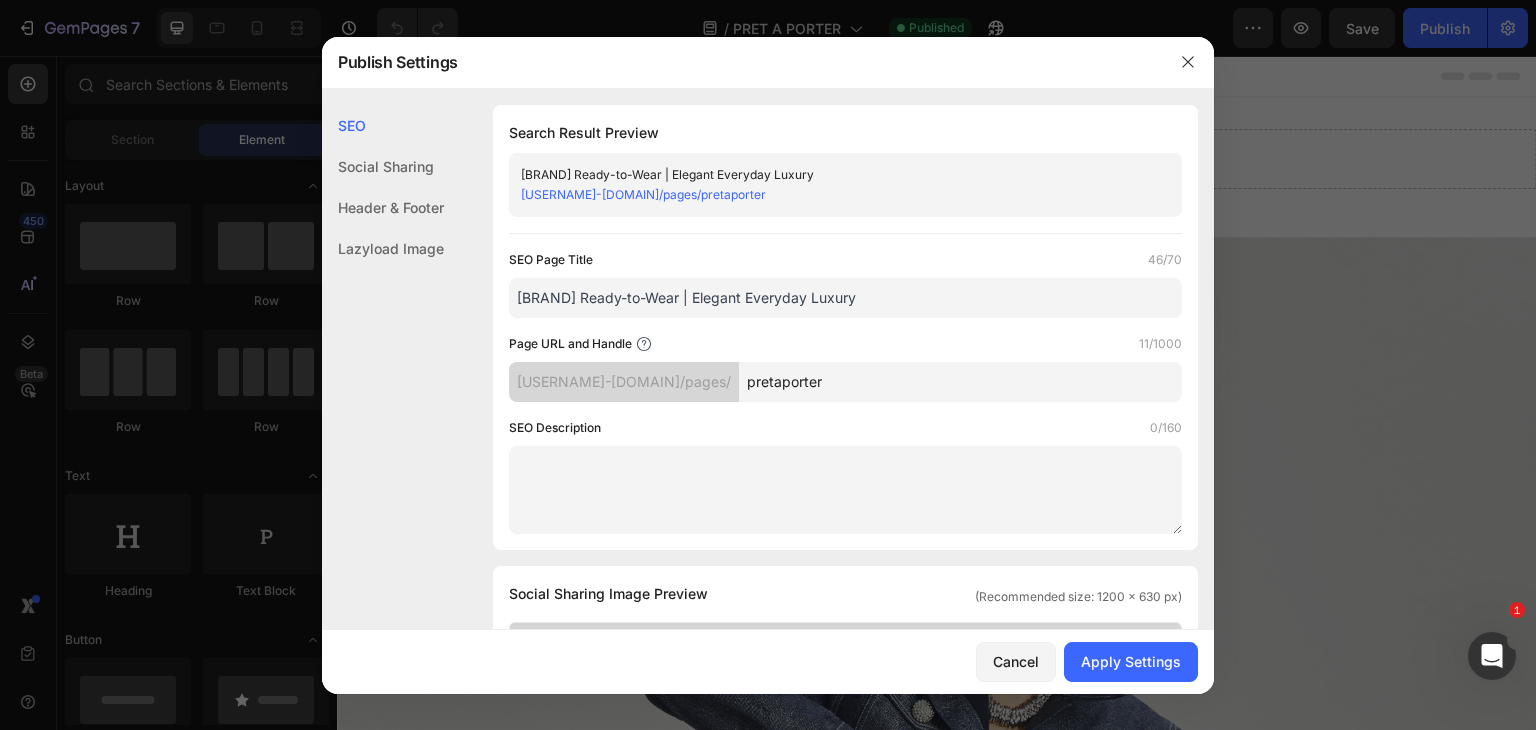 paste on "[BRAND] Ready-to-Wear blends grace, ease & strength for everyday life. Crafted with artistry, luxurious textures & elegant silhouettes to move with you." 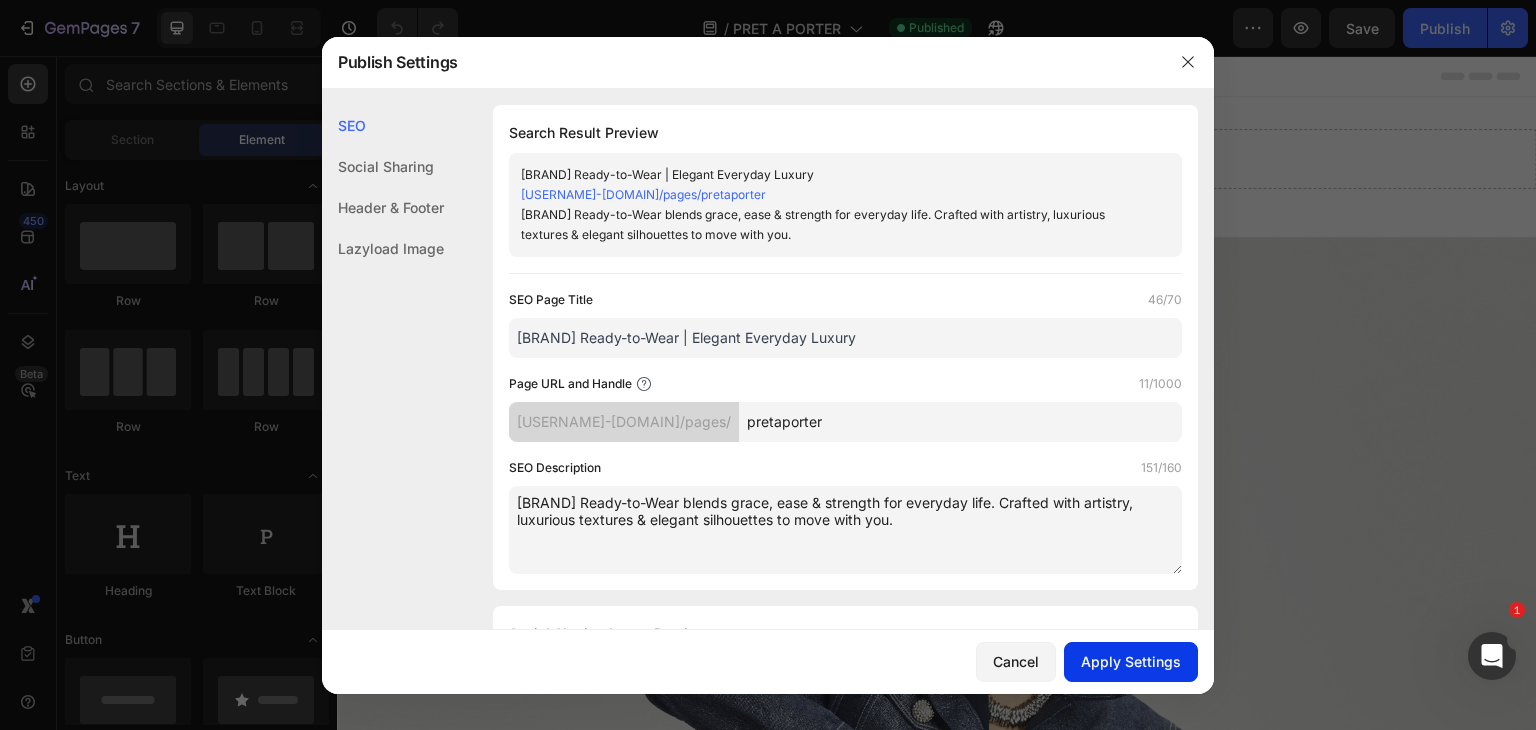 type on "[BRAND] Ready-to-Wear blends grace, ease & strength for everyday life. Crafted with artistry, luxurious textures & elegant silhouettes to move with you." 